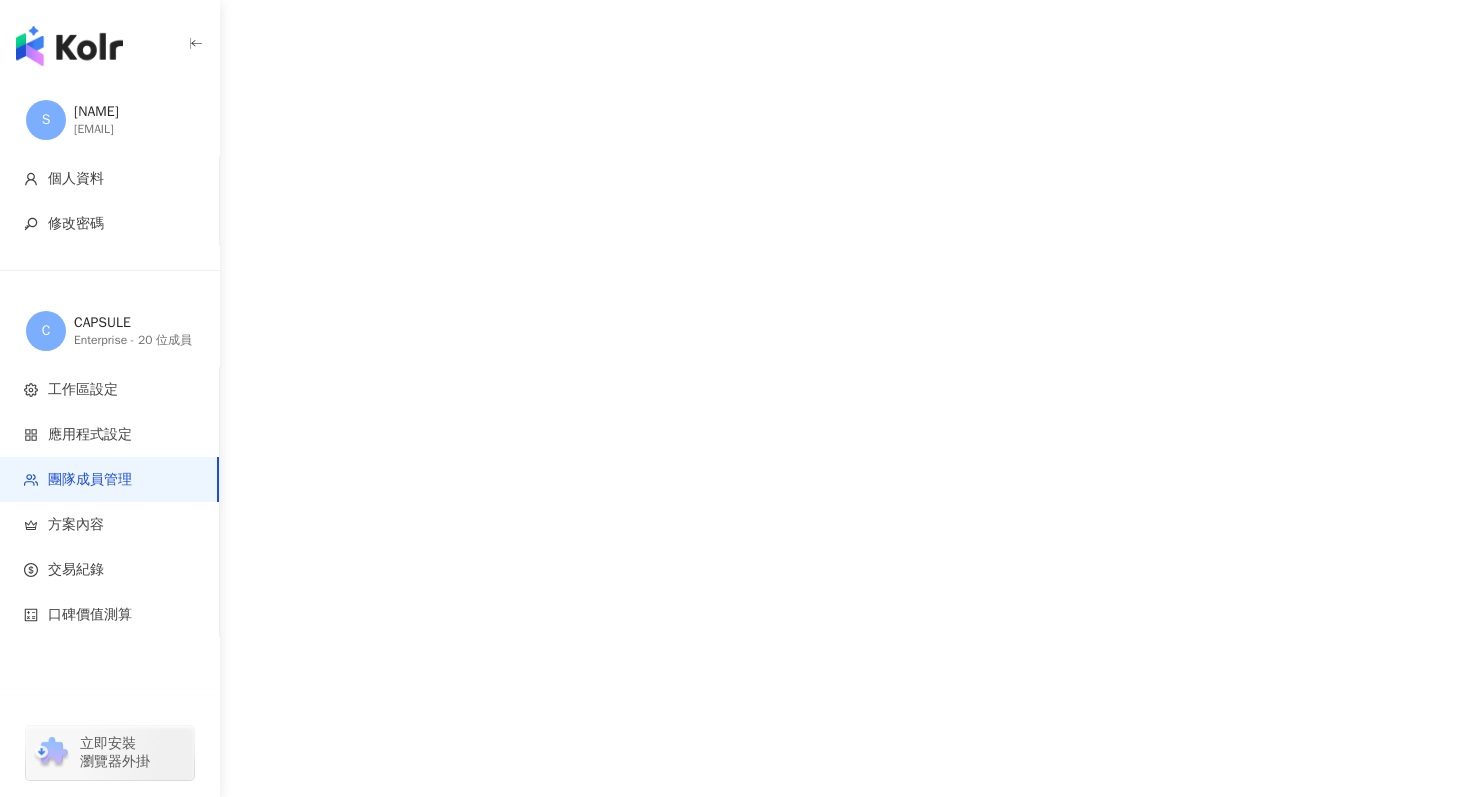 scroll, scrollTop: 0, scrollLeft: 0, axis: both 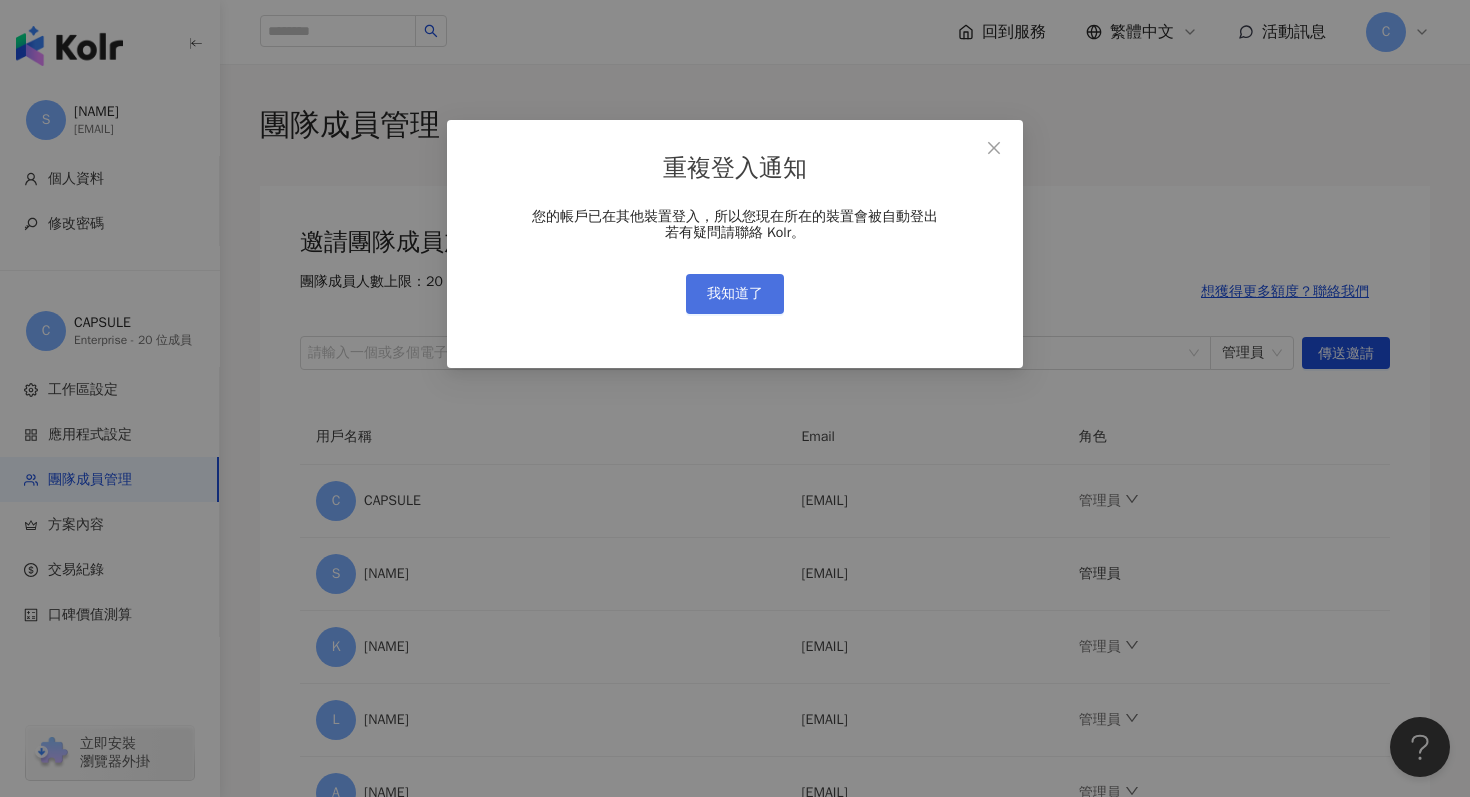 click on "我知道了" at bounding box center [735, 294] 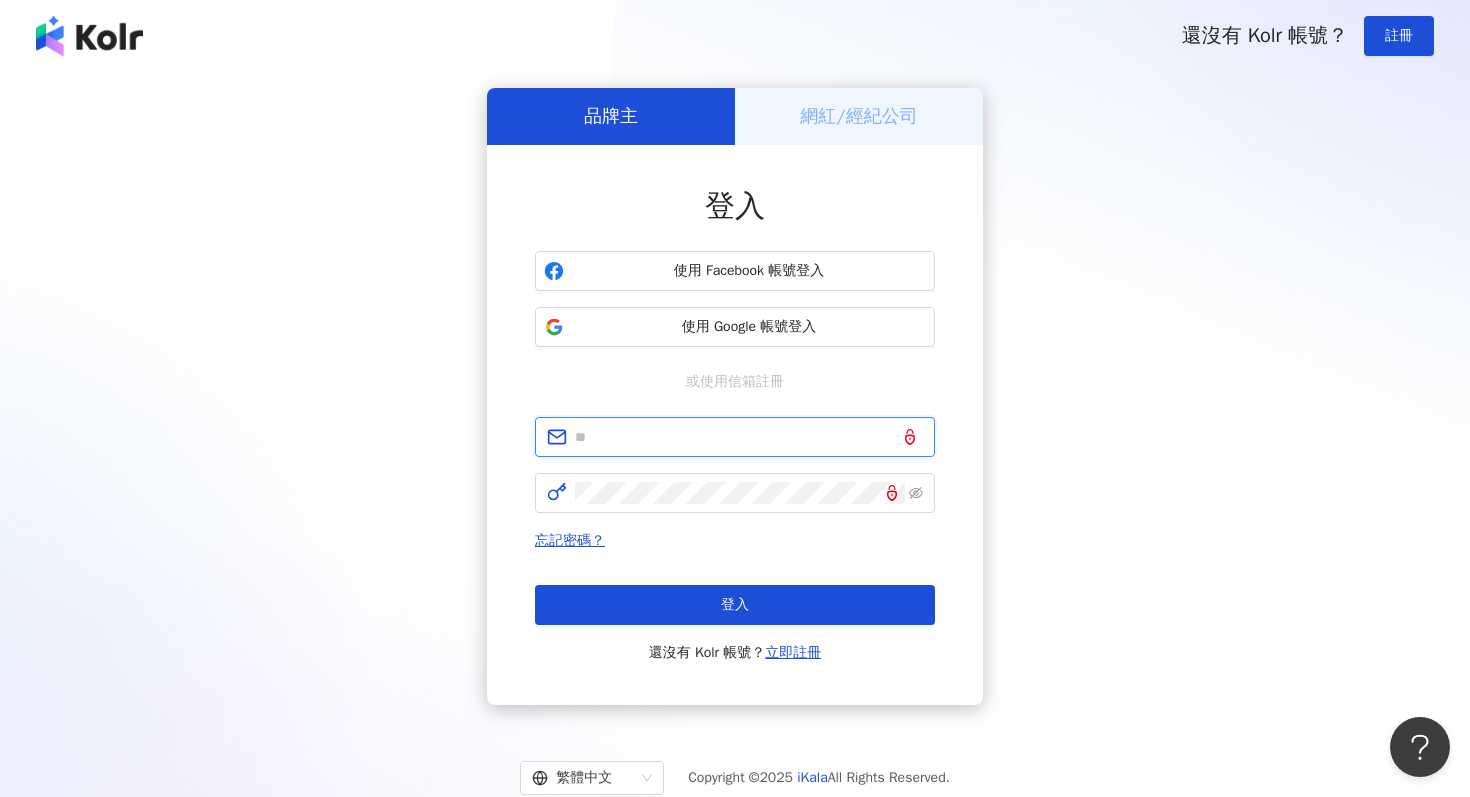 click at bounding box center [749, 437] 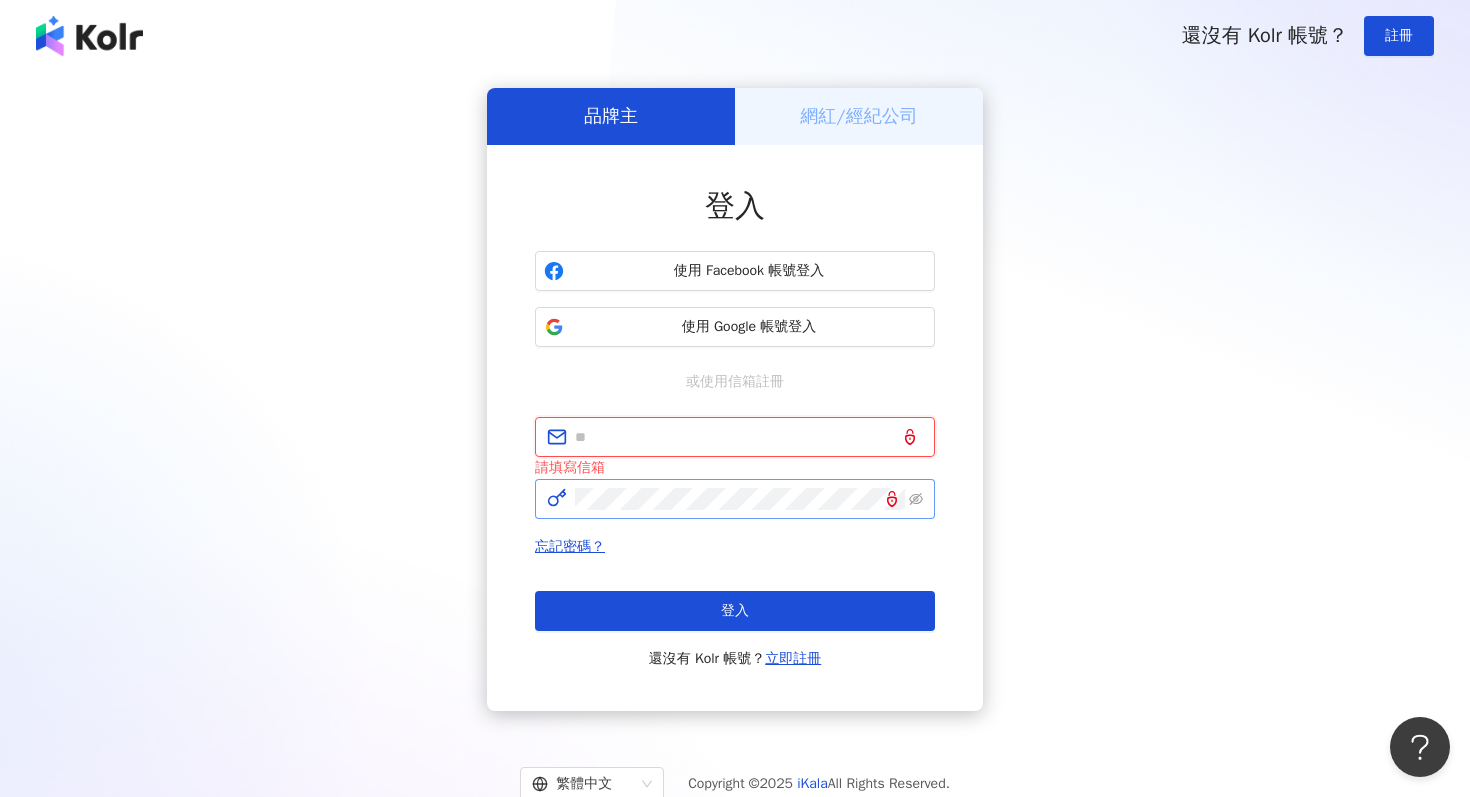 type on "**********" 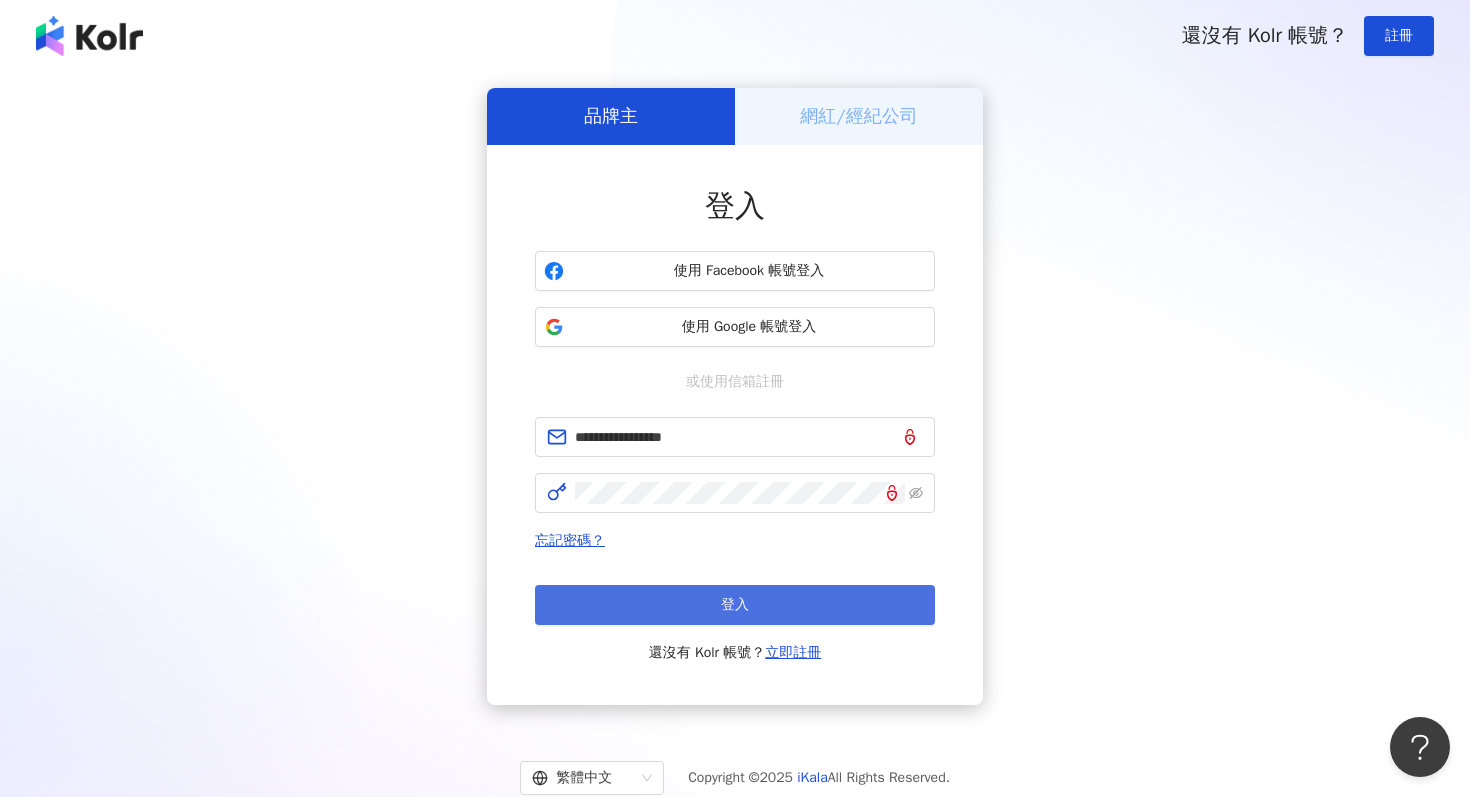 click on "登入" at bounding box center [735, 605] 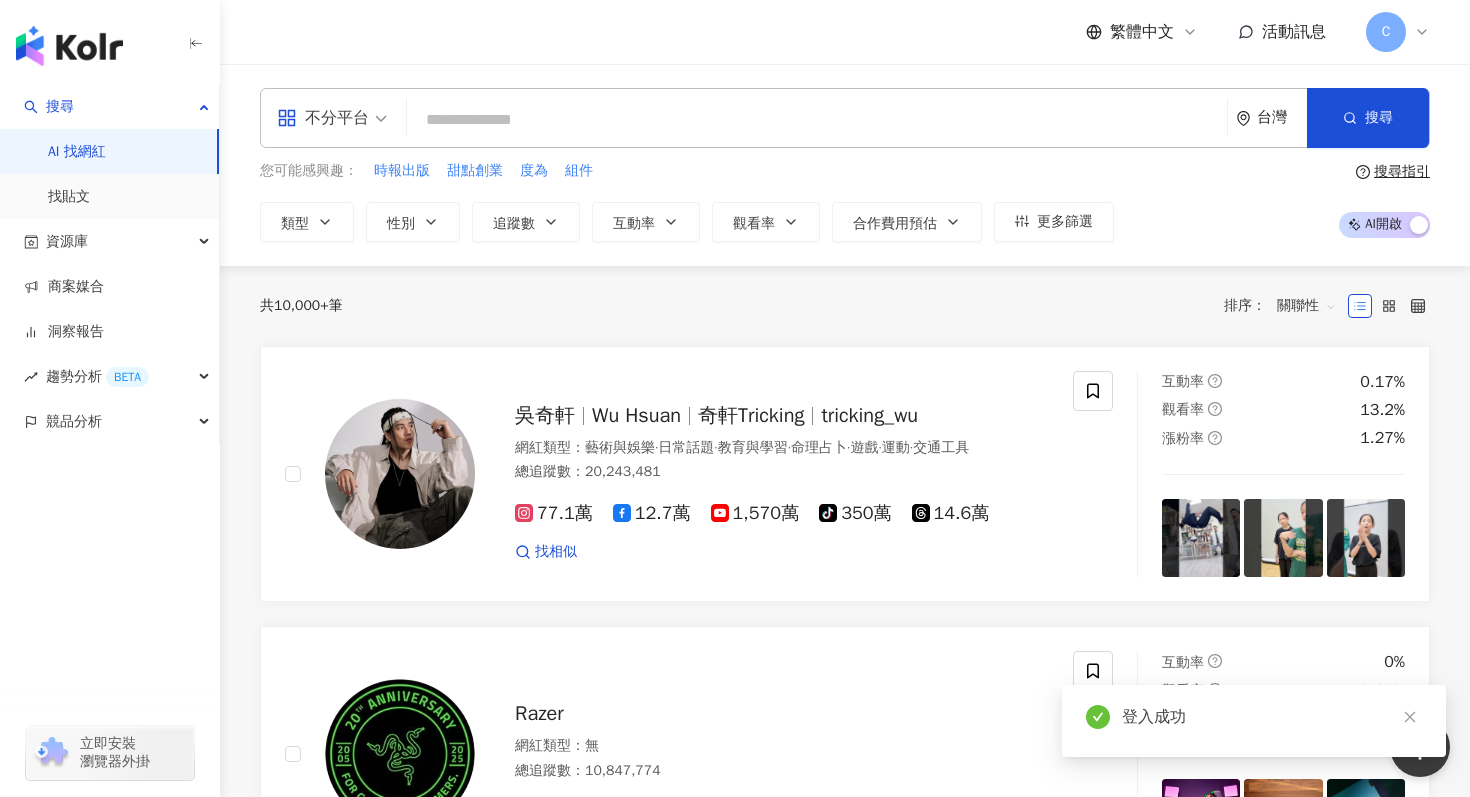 click on "不分平台" at bounding box center (332, 118) 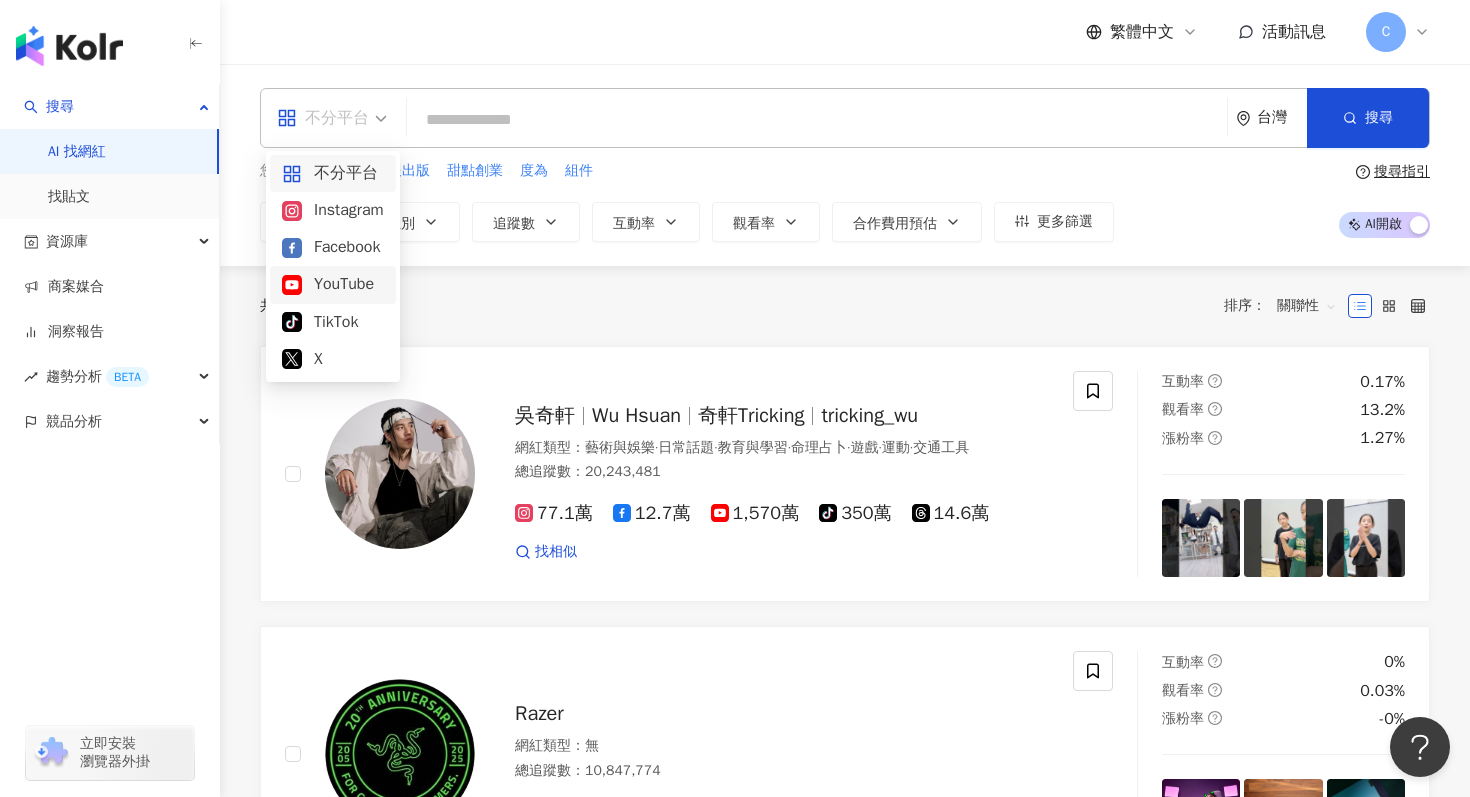 click on "YouTube" at bounding box center [333, 284] 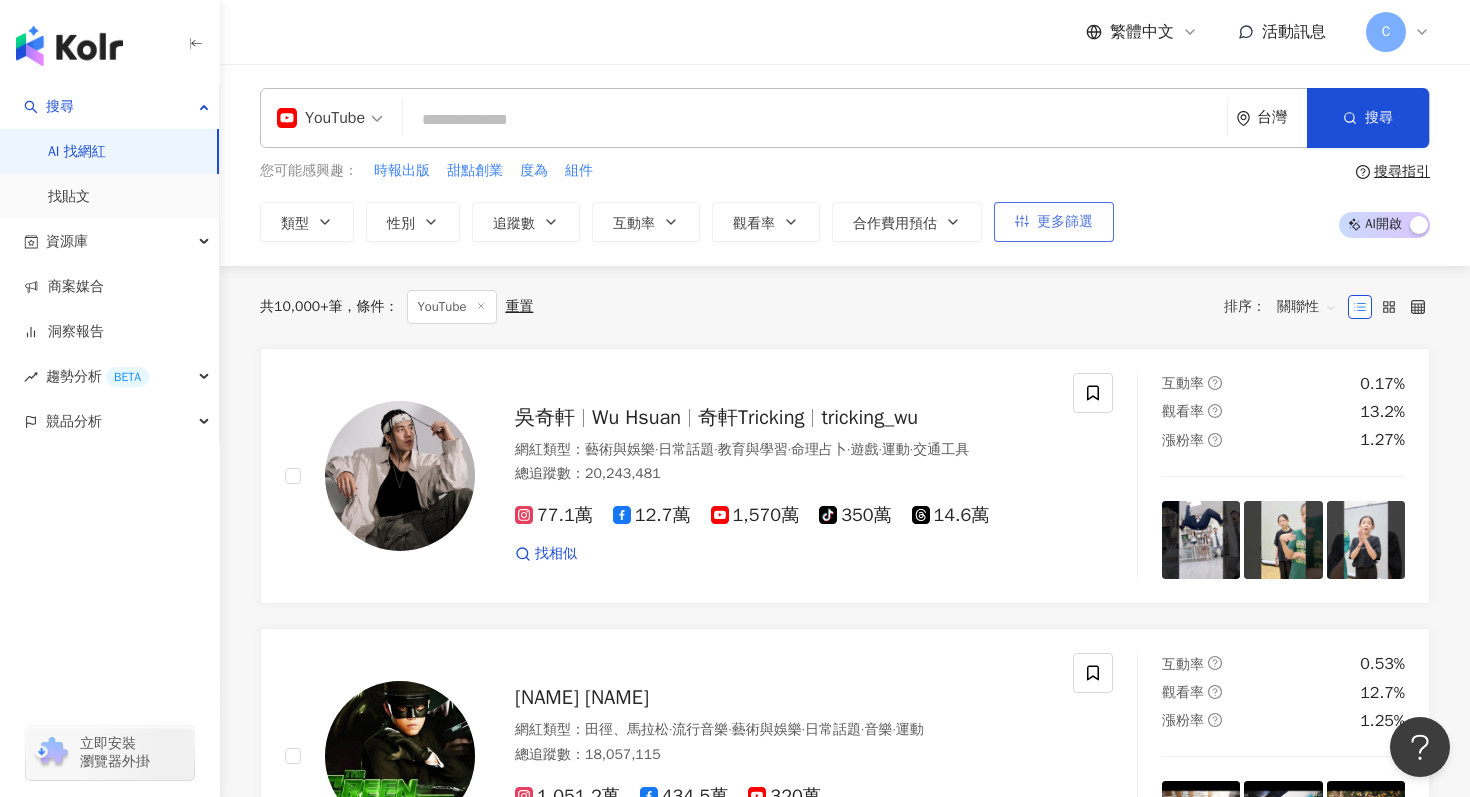 click 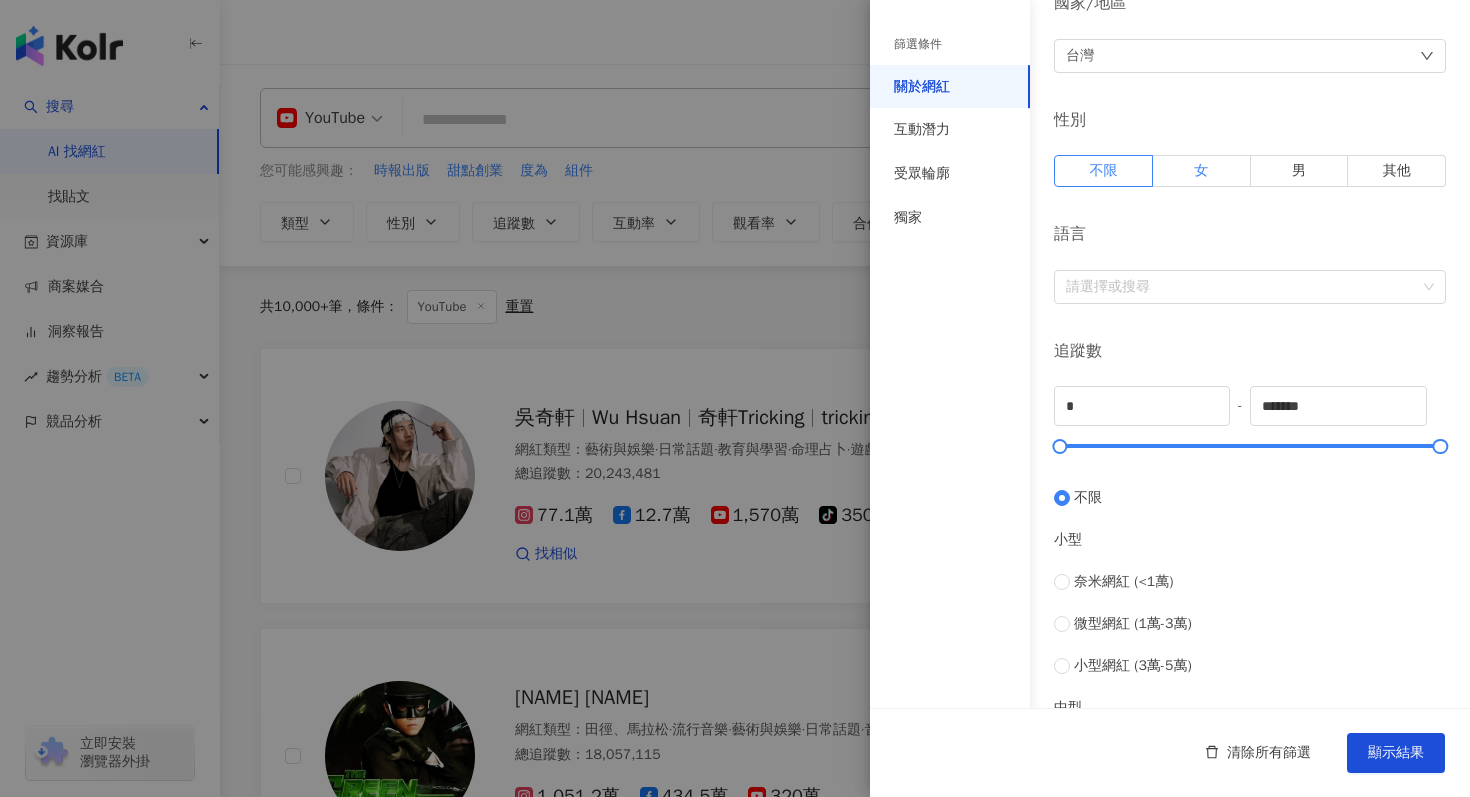 scroll, scrollTop: 213, scrollLeft: 0, axis: vertical 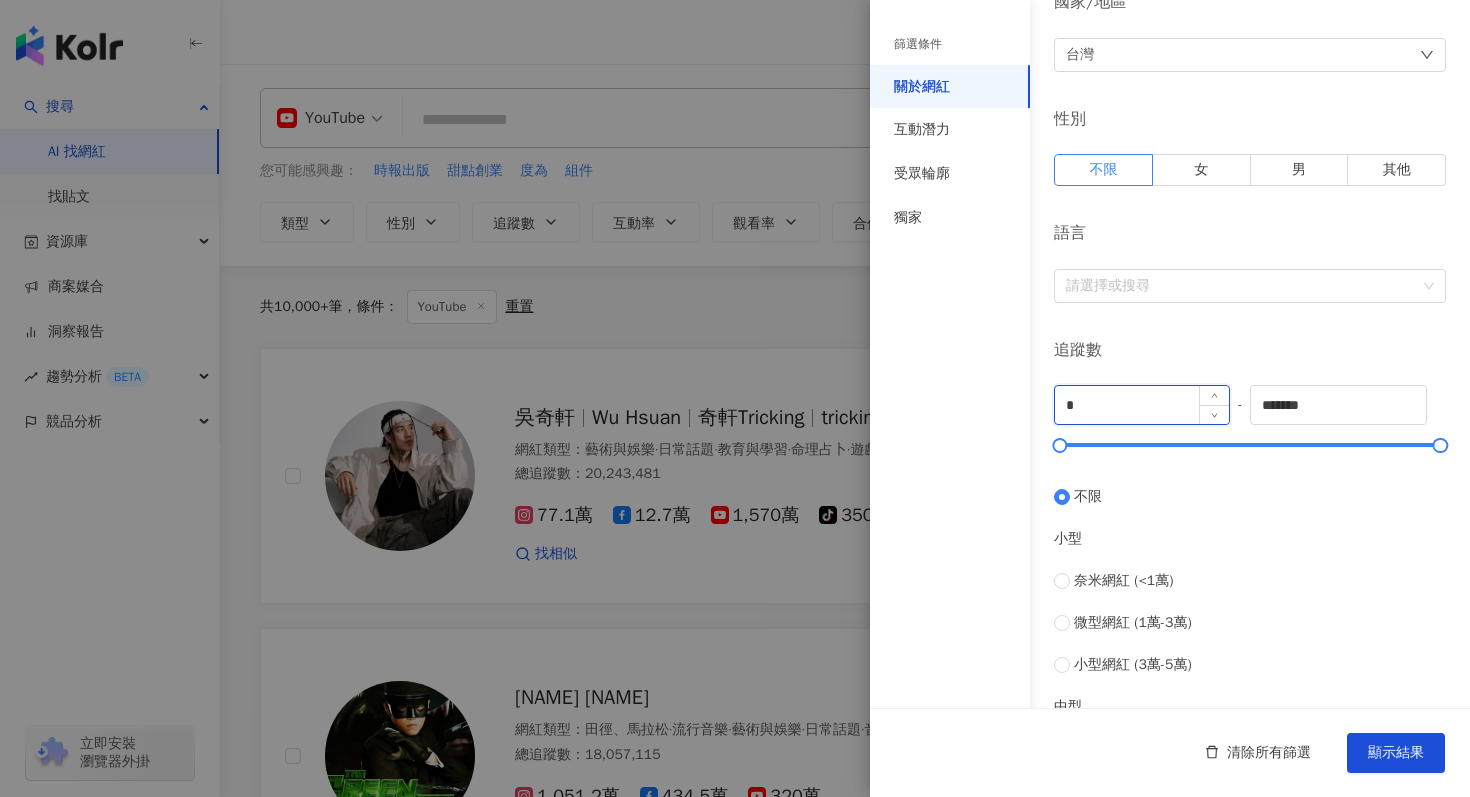 click on "*" at bounding box center (1142, 405) 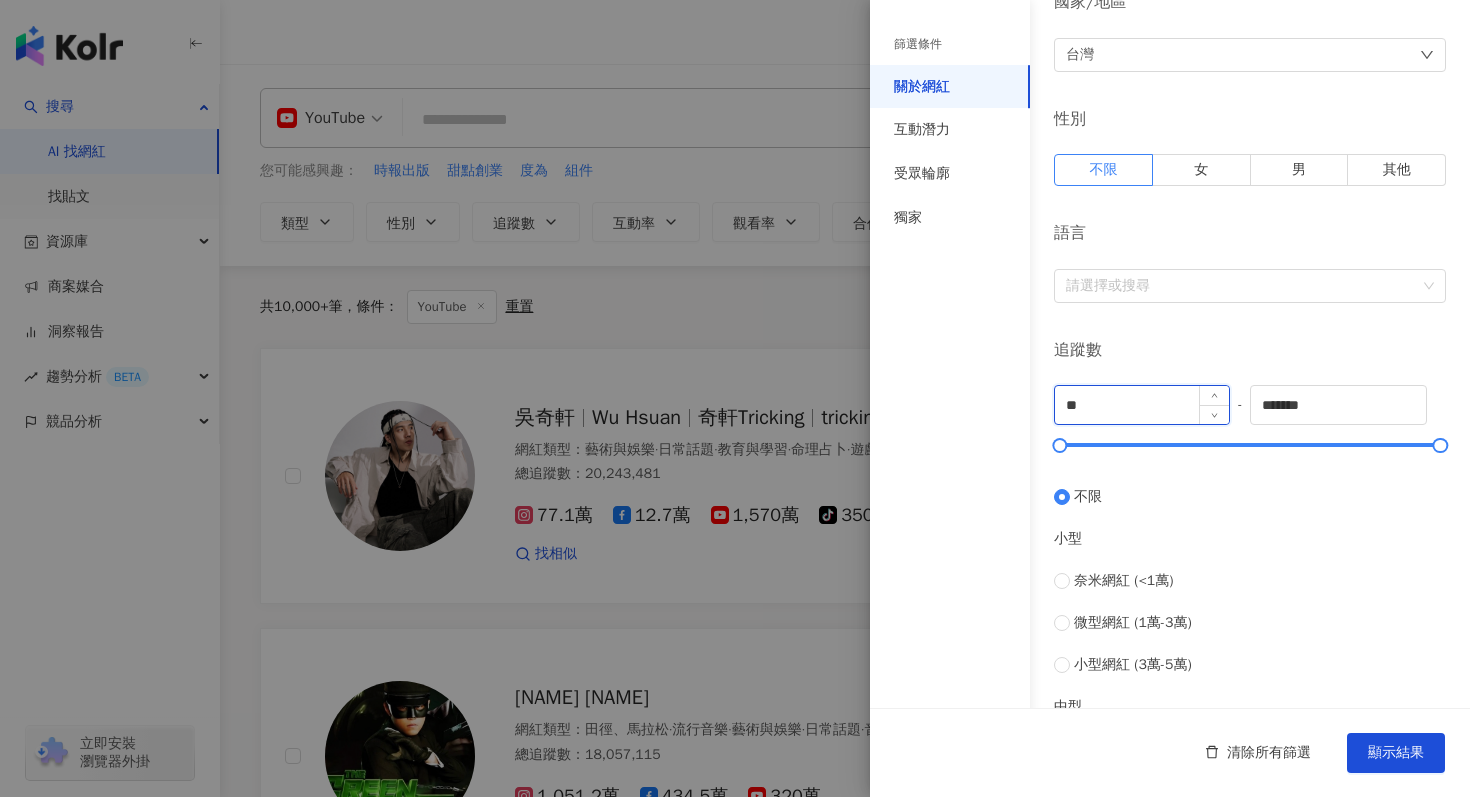 type on "*" 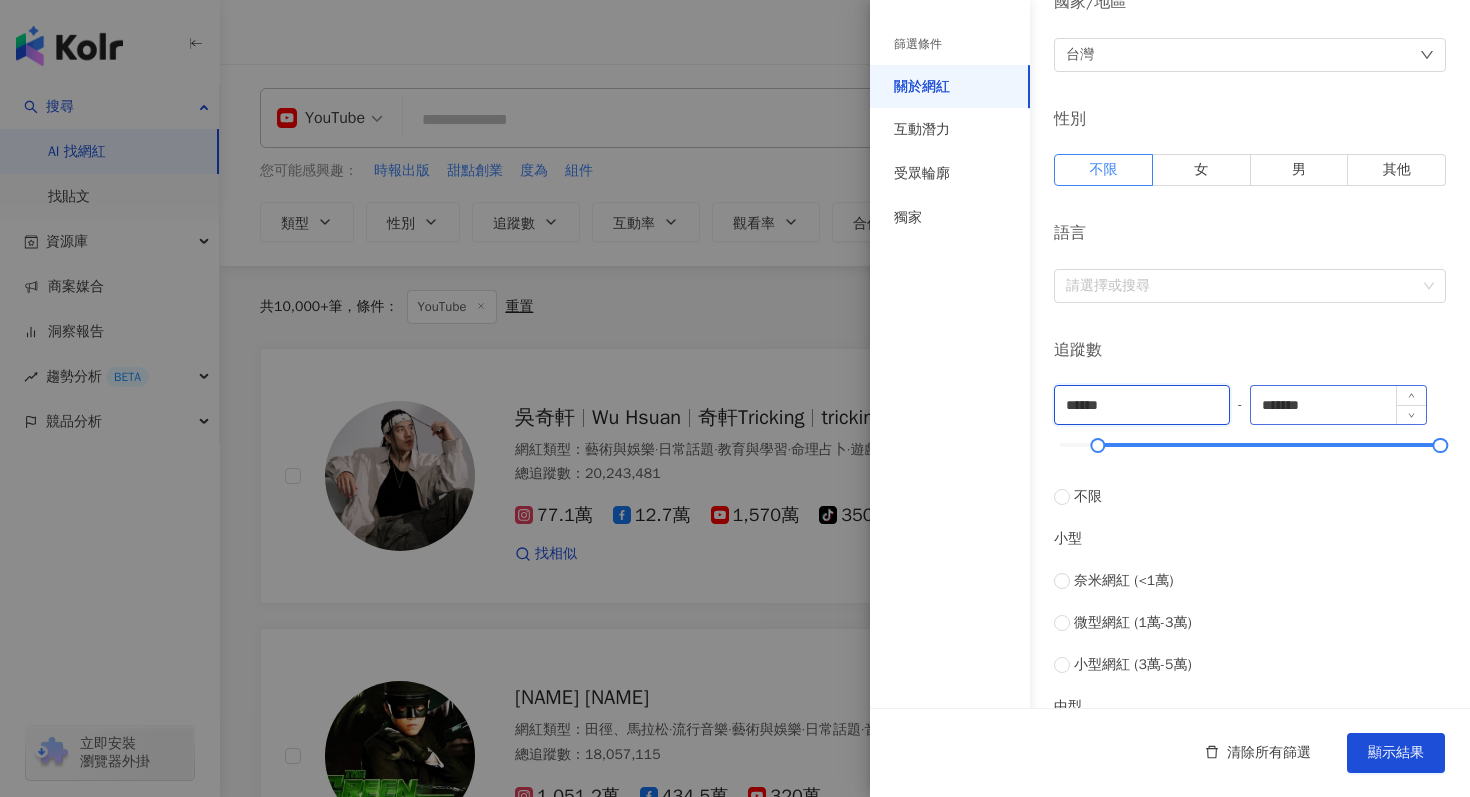 type on "******" 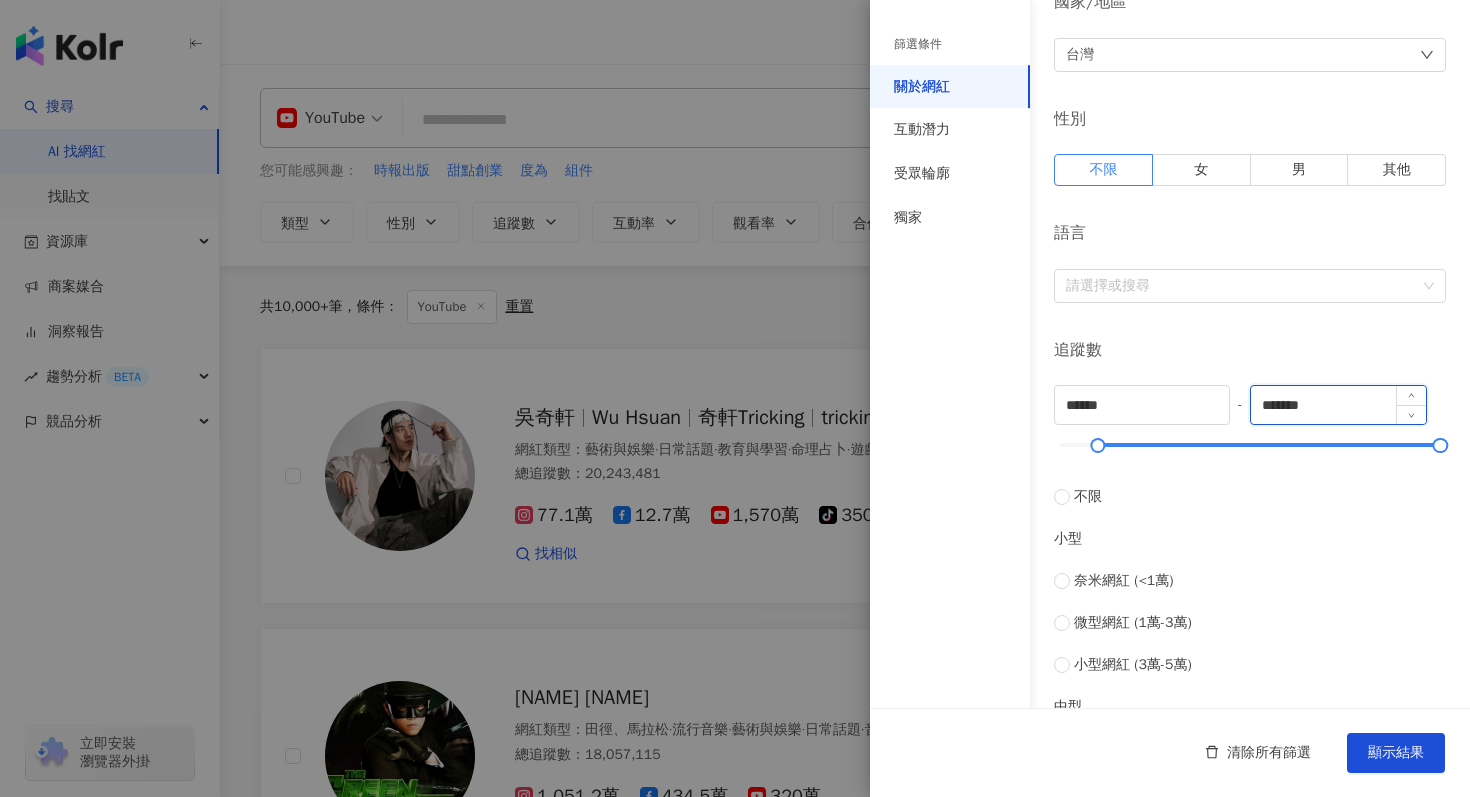 click on "*******" at bounding box center [1338, 405] 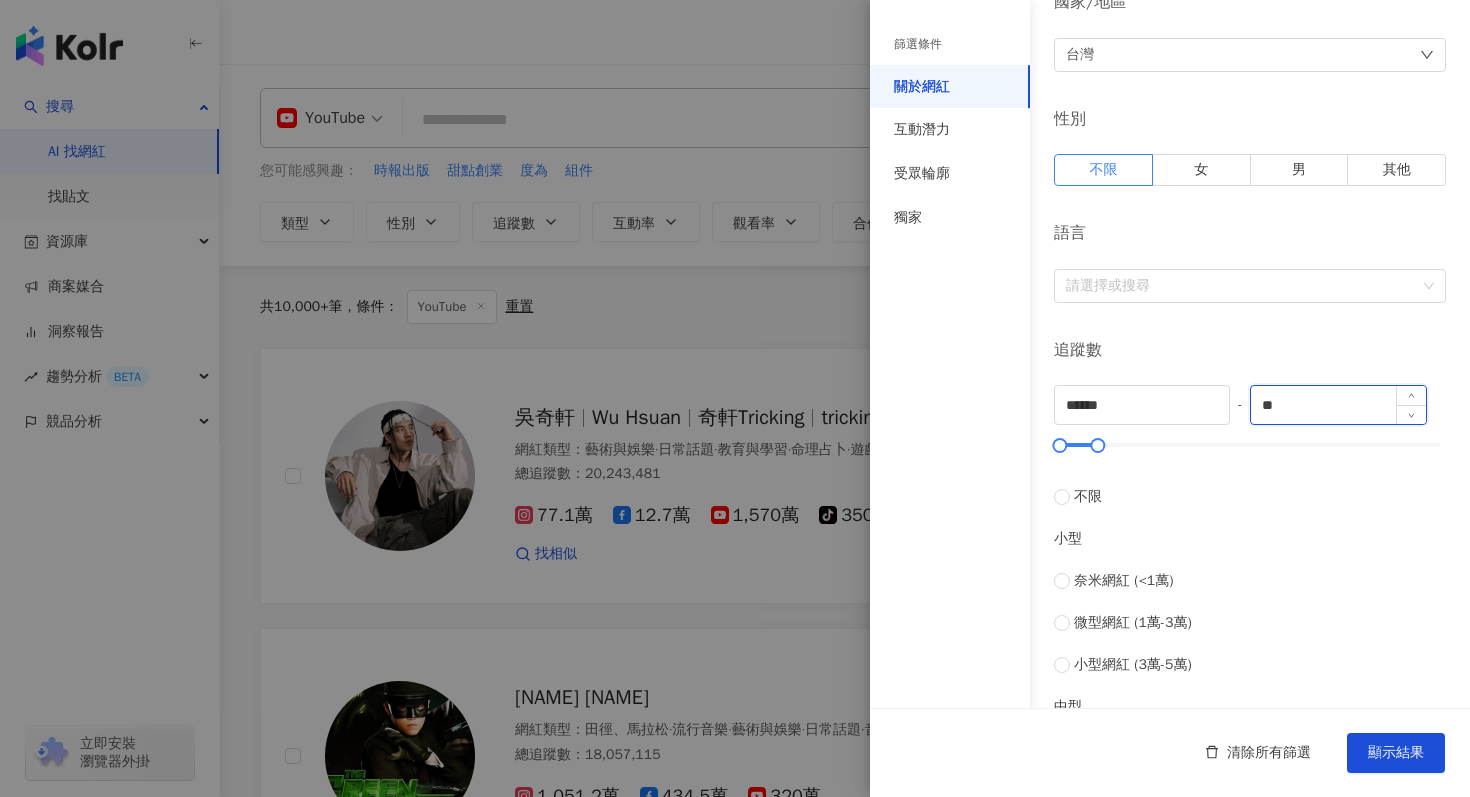 type on "*" 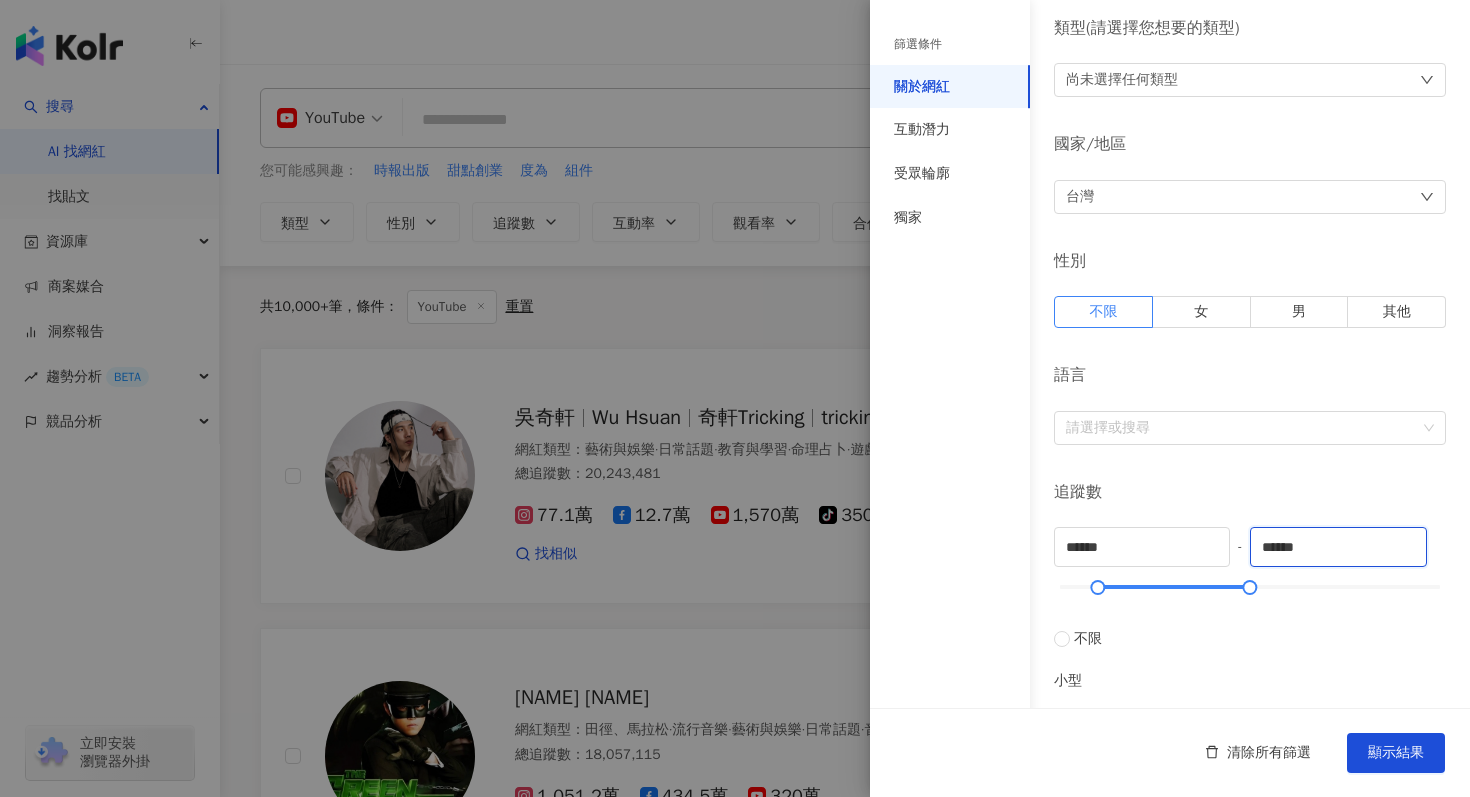 scroll, scrollTop: 31, scrollLeft: 0, axis: vertical 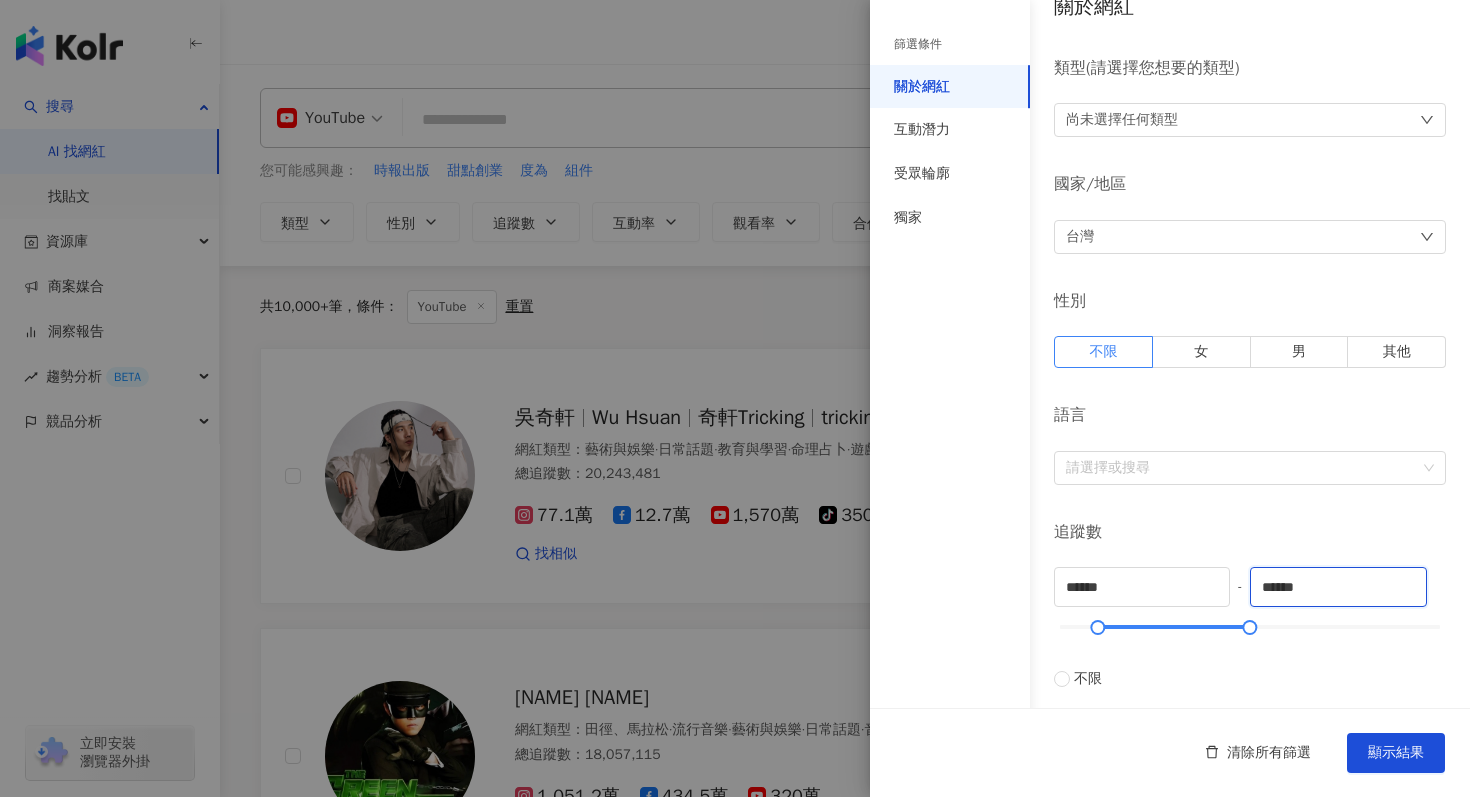 type on "******" 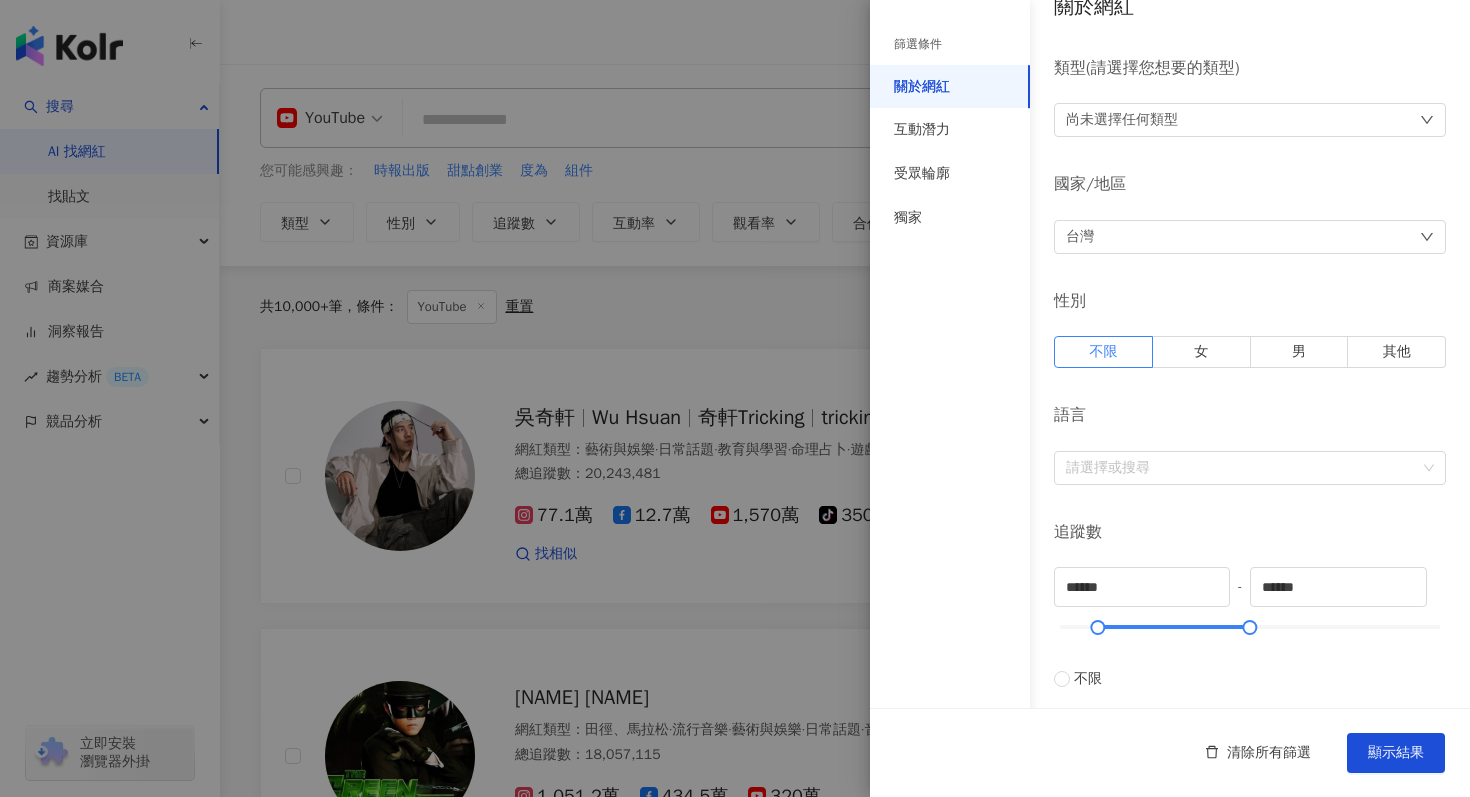 click on "尚未選擇任何類型" at bounding box center (1250, 120) 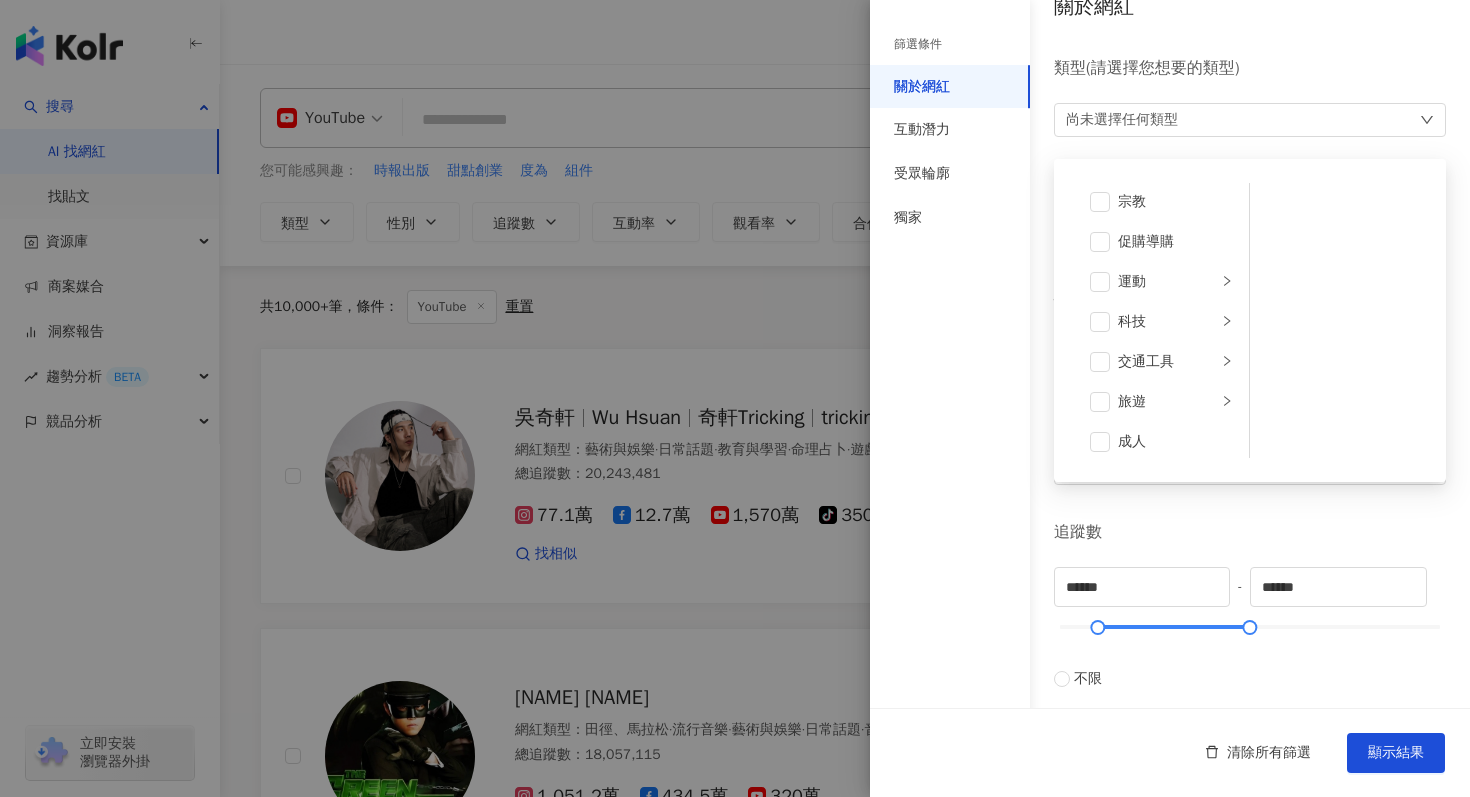 scroll, scrollTop: 693, scrollLeft: 0, axis: vertical 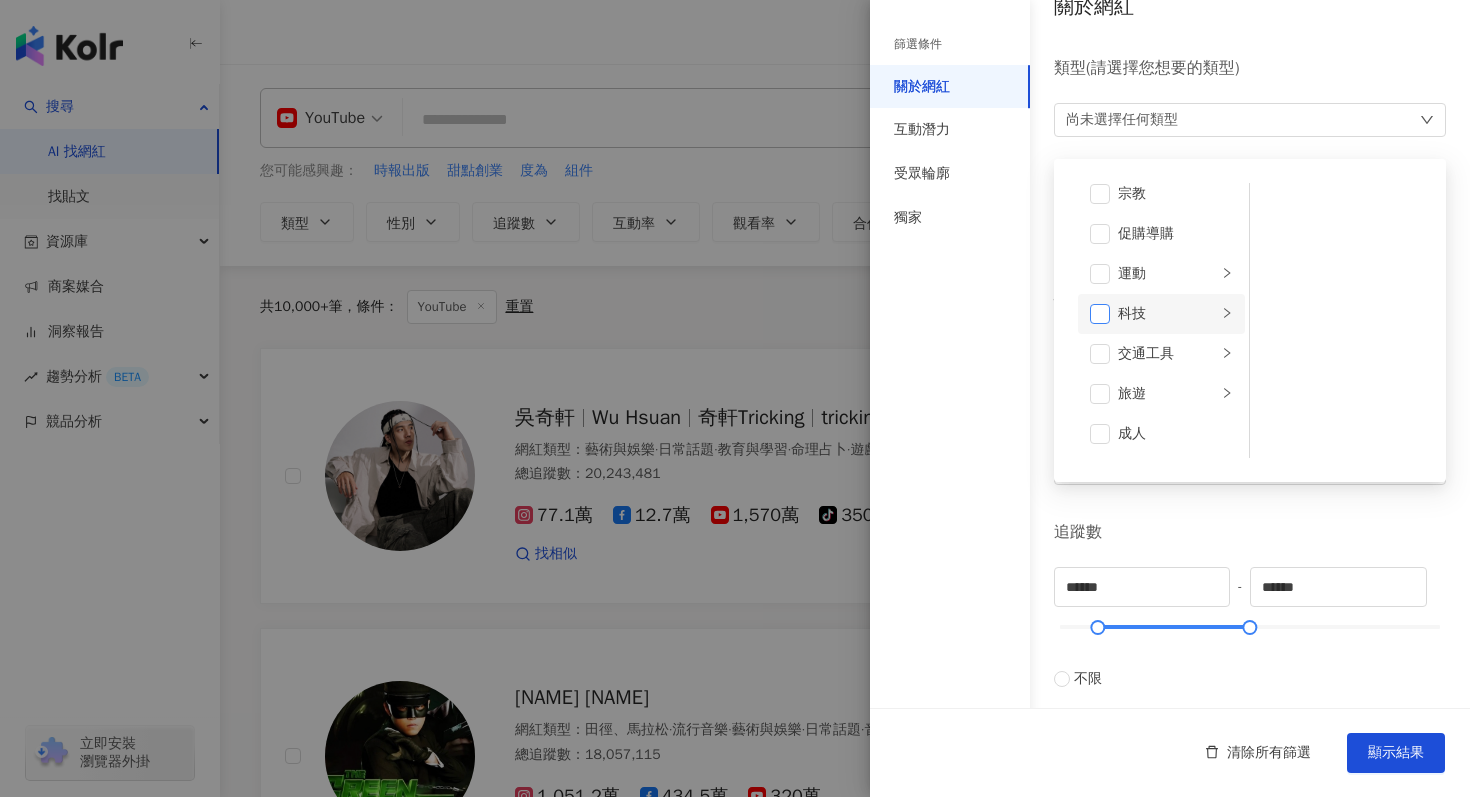 click at bounding box center [1100, 314] 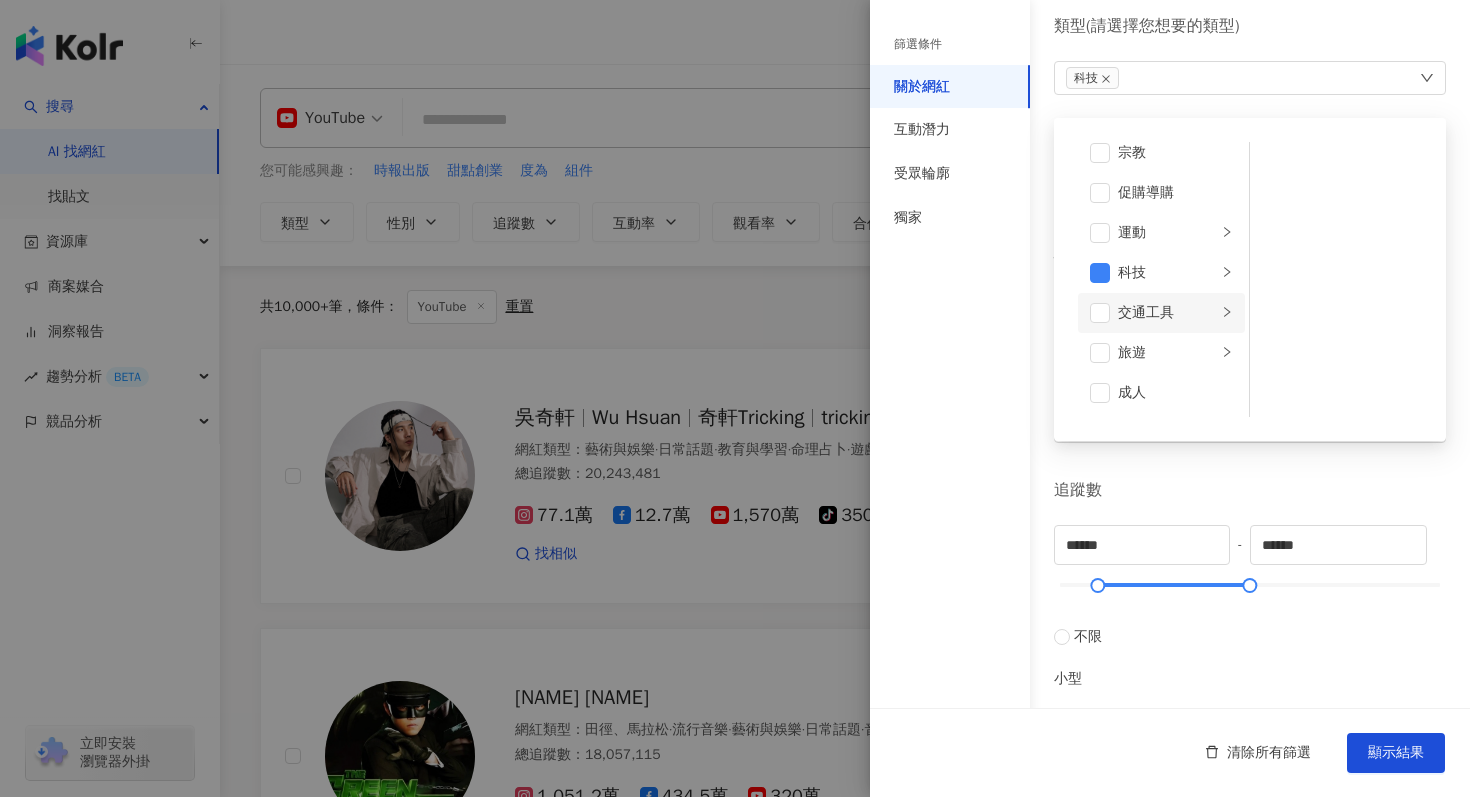 scroll, scrollTop: 0, scrollLeft: 0, axis: both 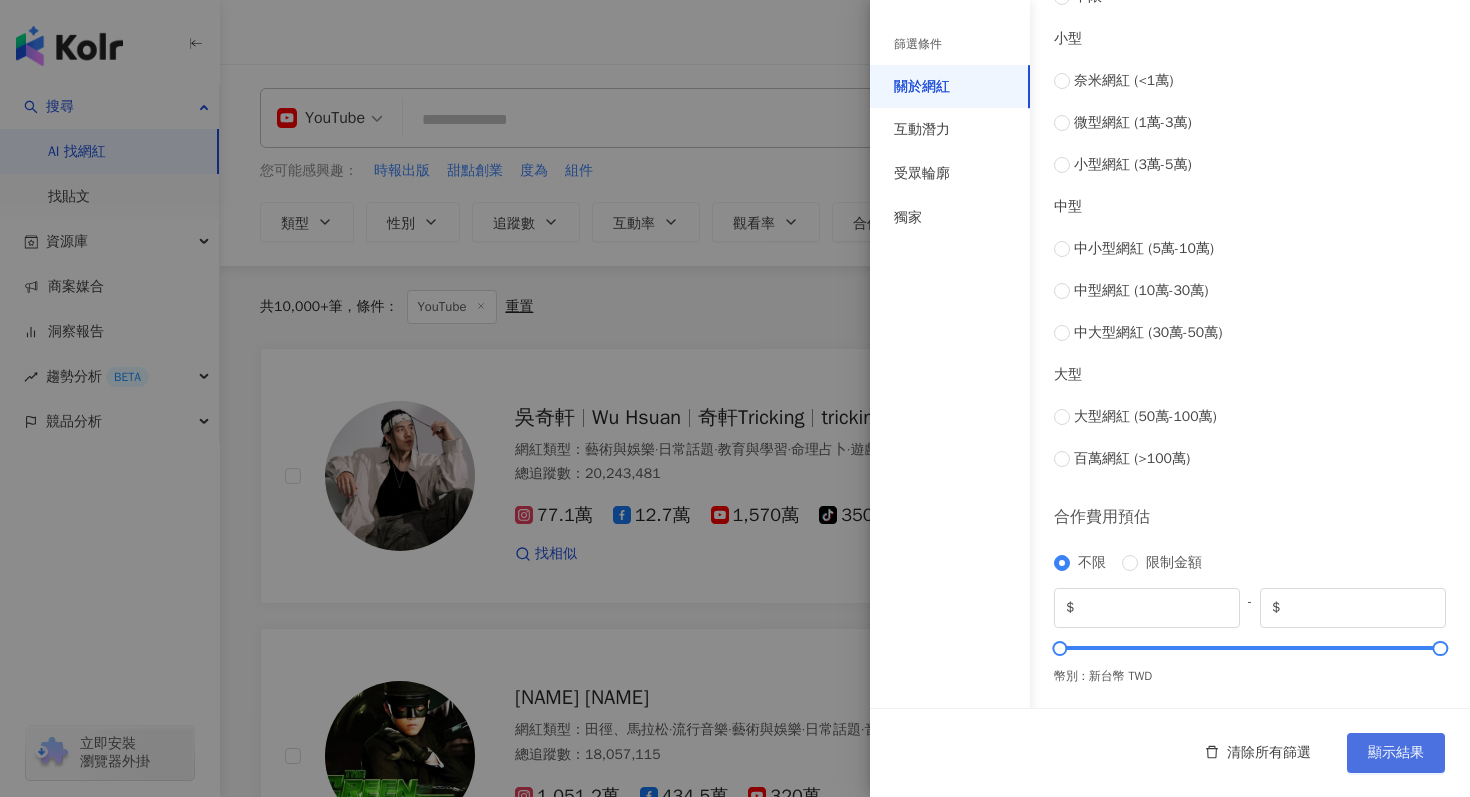 click on "顯示結果" at bounding box center (1396, 753) 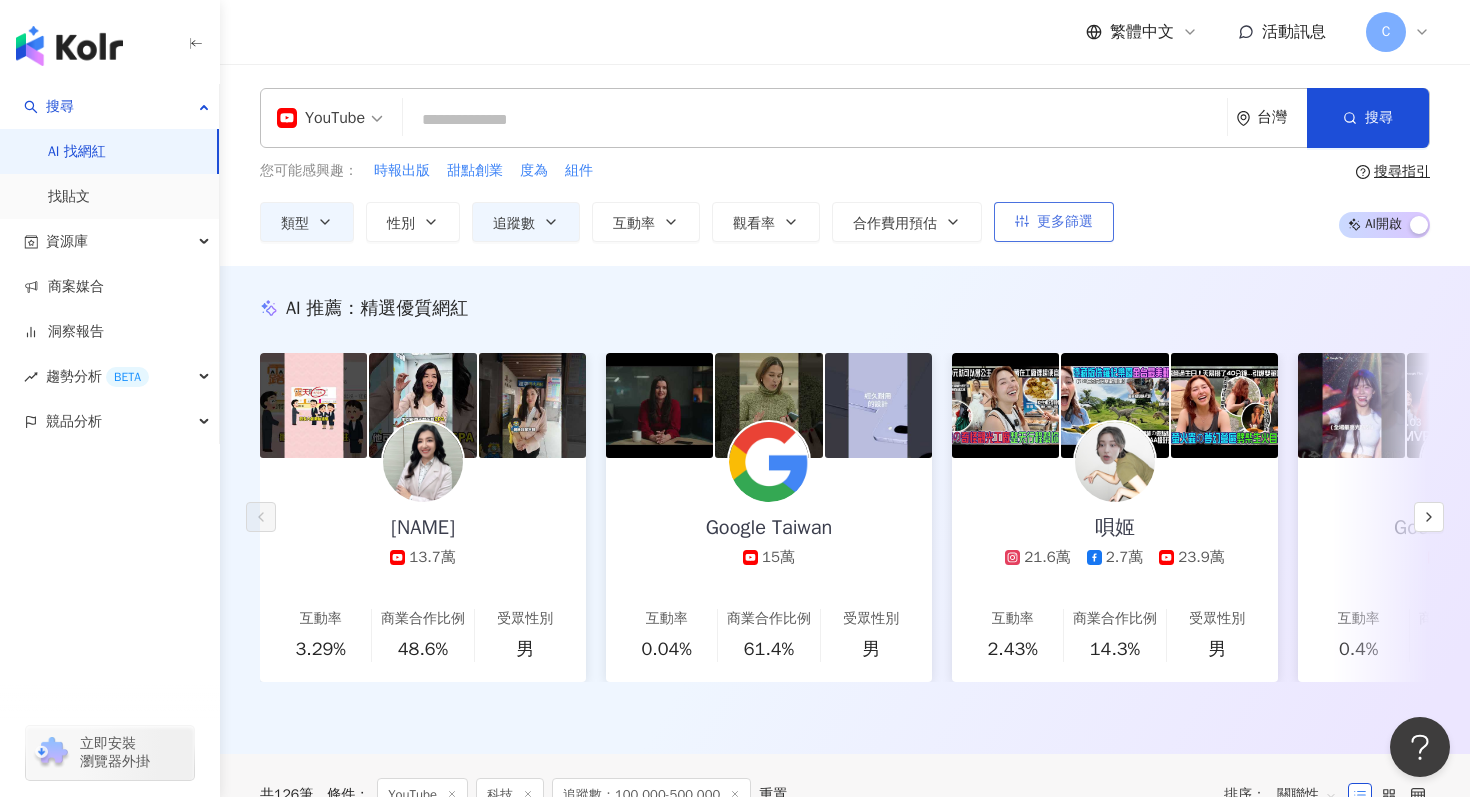 click on "更多篩選" at bounding box center [1065, 222] 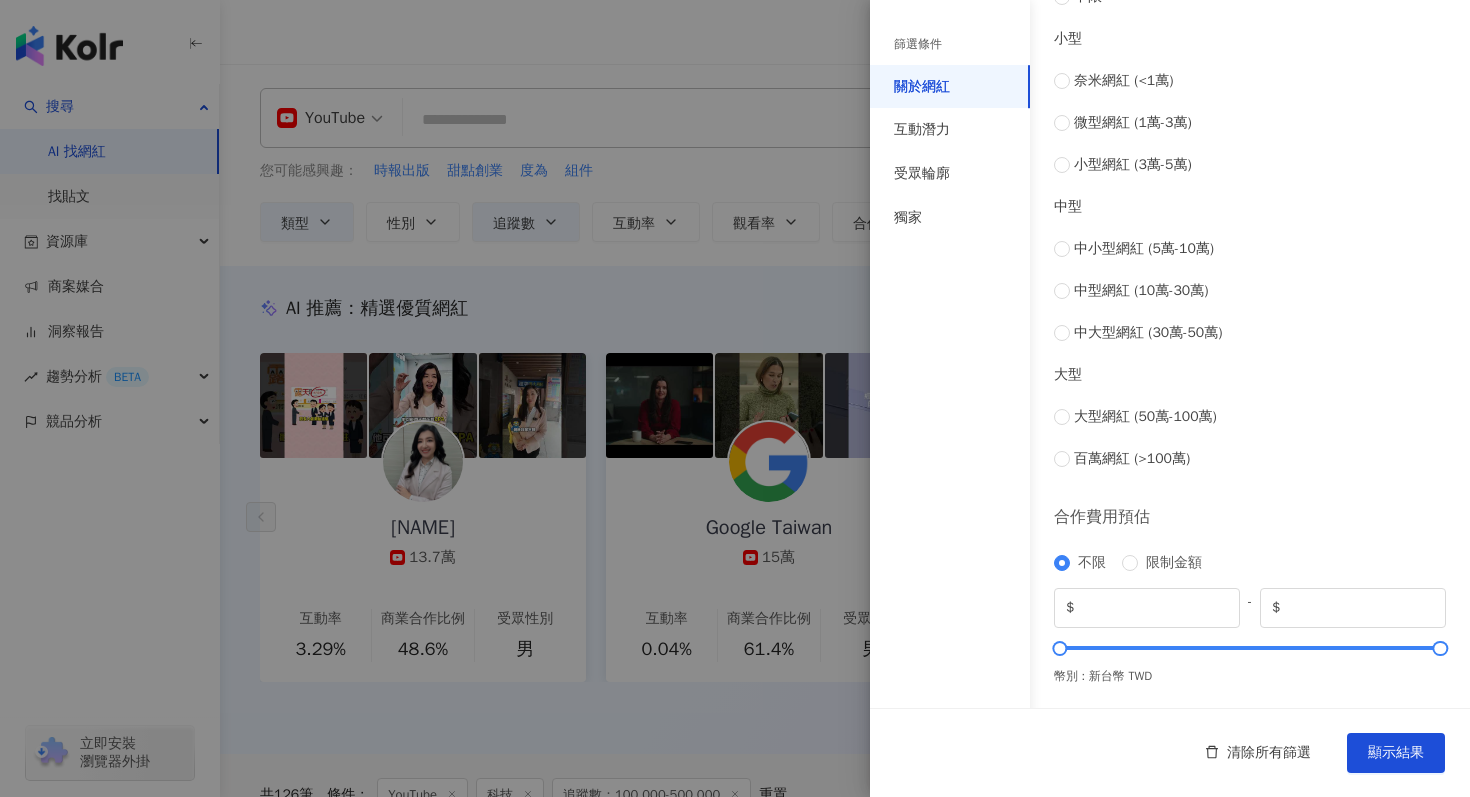 click at bounding box center (735, 398) 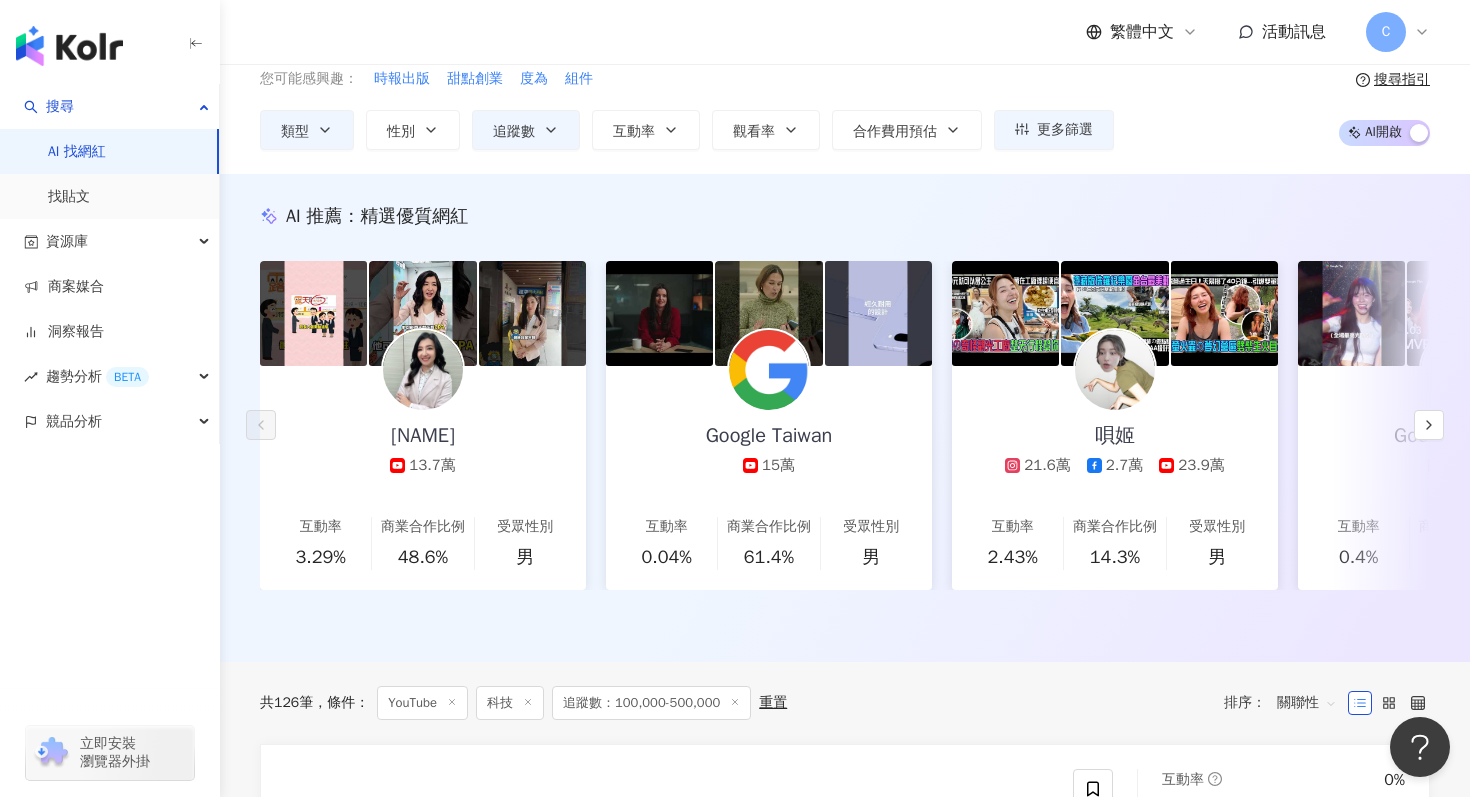 scroll, scrollTop: 91, scrollLeft: 0, axis: vertical 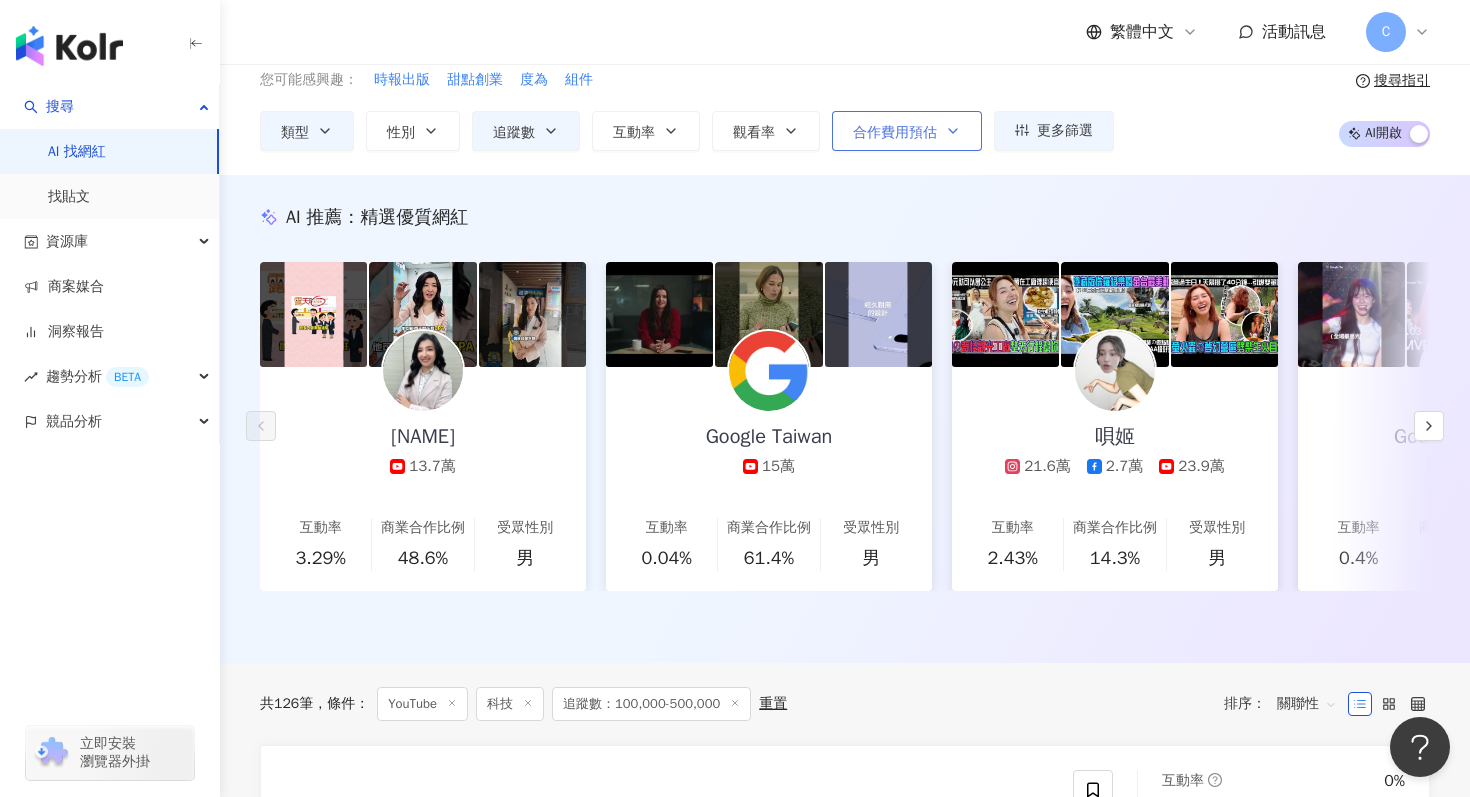 click on "合作費用預估" at bounding box center (907, 131) 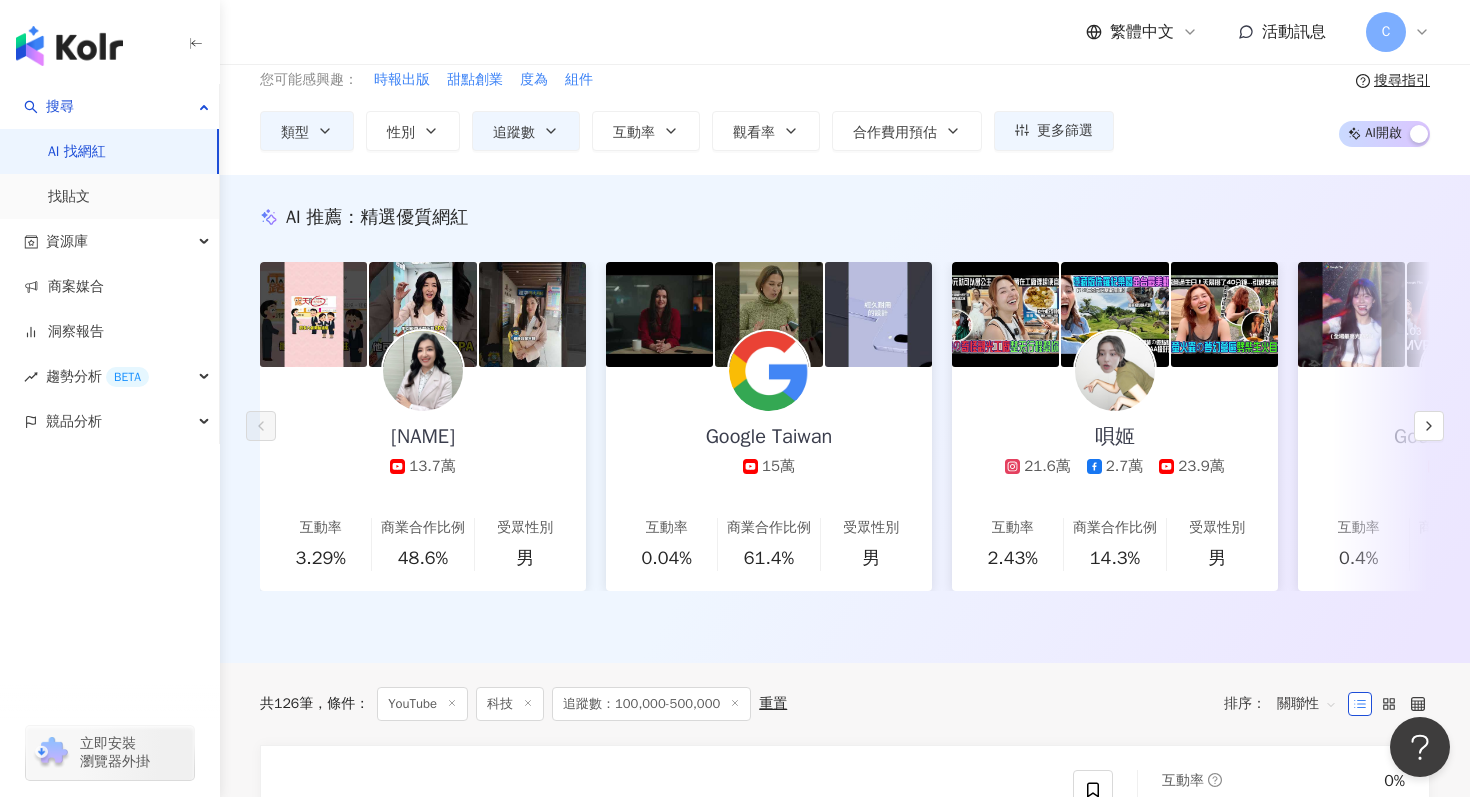 click on "YouTube 台灣 搜尋 您可能感興趣： 時報出版  甜點創業  度為  組件  類型 性別 追蹤數 互動率 觀看率 合作費用預估  更多篩選 篩選條件 關於網紅 互動潛力 受眾輪廓 獨家 關於網紅 類型  ( 請選擇您想要的類型 ) 科技 國家/地區 台灣 性別 不限 女 男 其他 語言     請選擇或搜尋 追蹤數 ******  -  ****** 不限 小型 奈米網紅 (1萬) 微型網紅 (1萬-3萬) 小型網紅 (3萬-5萬) 中型 中小型網紅 (5萬-10萬) 中型網紅 (10萬-30萬) 中大型網紅 (30萬-50萬) 大型 大型網紅 (50萬-100萬) 百萬網紅 (>100萬) 合作費用預估 不限 限制金額 $ *  -  $ ******* 幣別 : 新台幣 TWD 清除所有篩選 顯示結果 選擇合作費用預估  ： 幣別 ： 新台幣 ( TWD ) 不限 限制金額 $ *  -  $ ******* 搜尋指引 AI  開啟 AI  關閉" at bounding box center (845, 74) 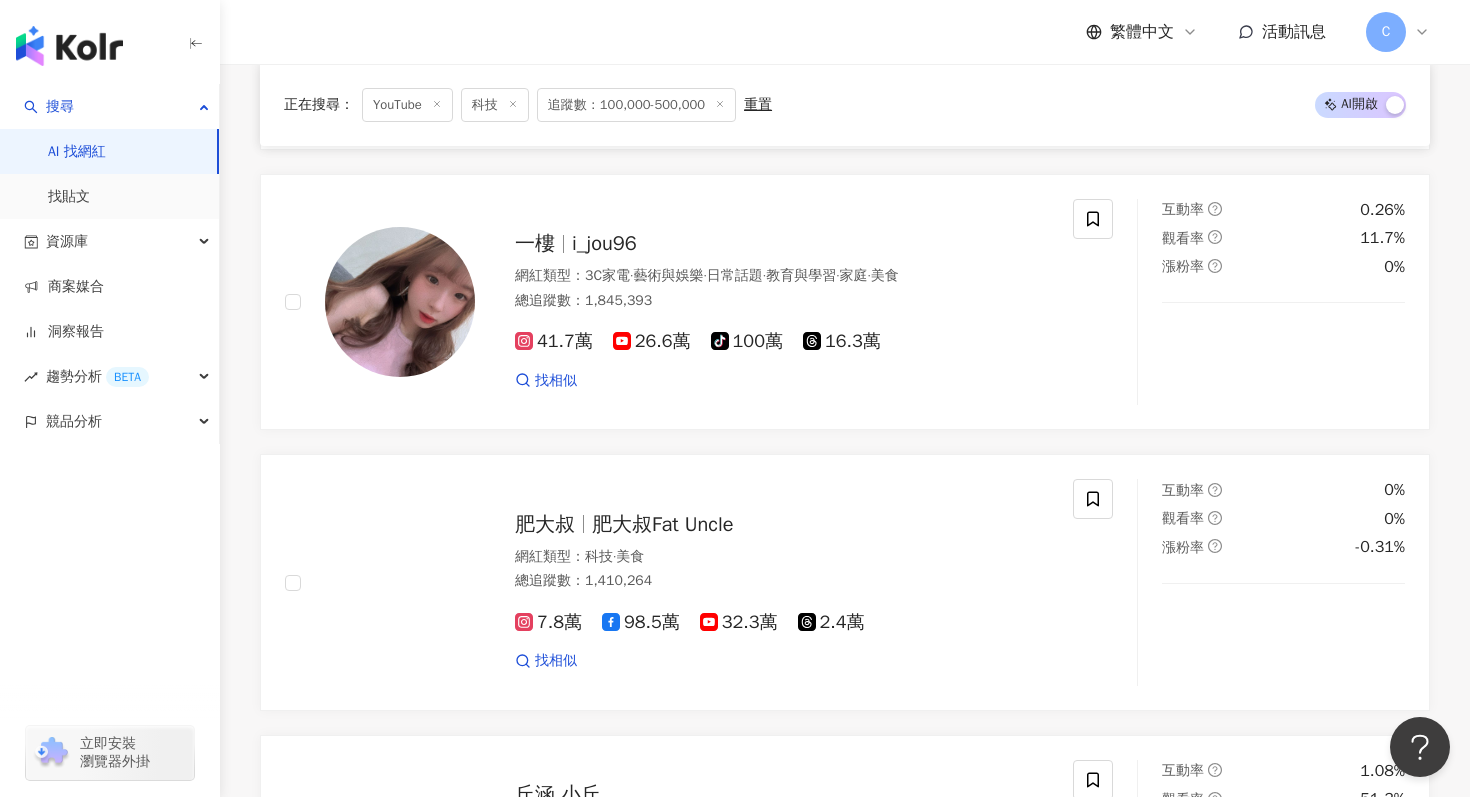 scroll, scrollTop: 1787, scrollLeft: 0, axis: vertical 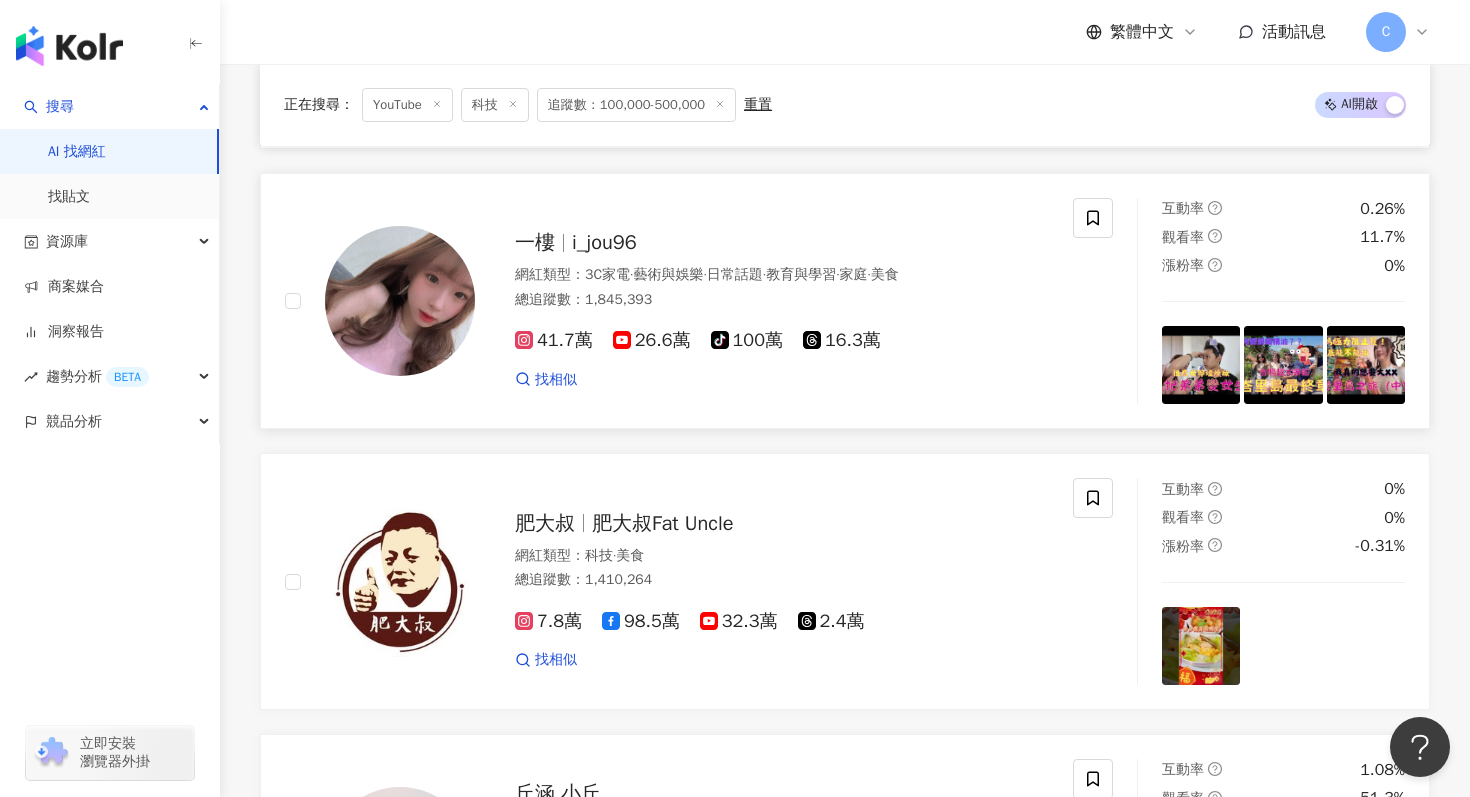 click at bounding box center (400, 301) 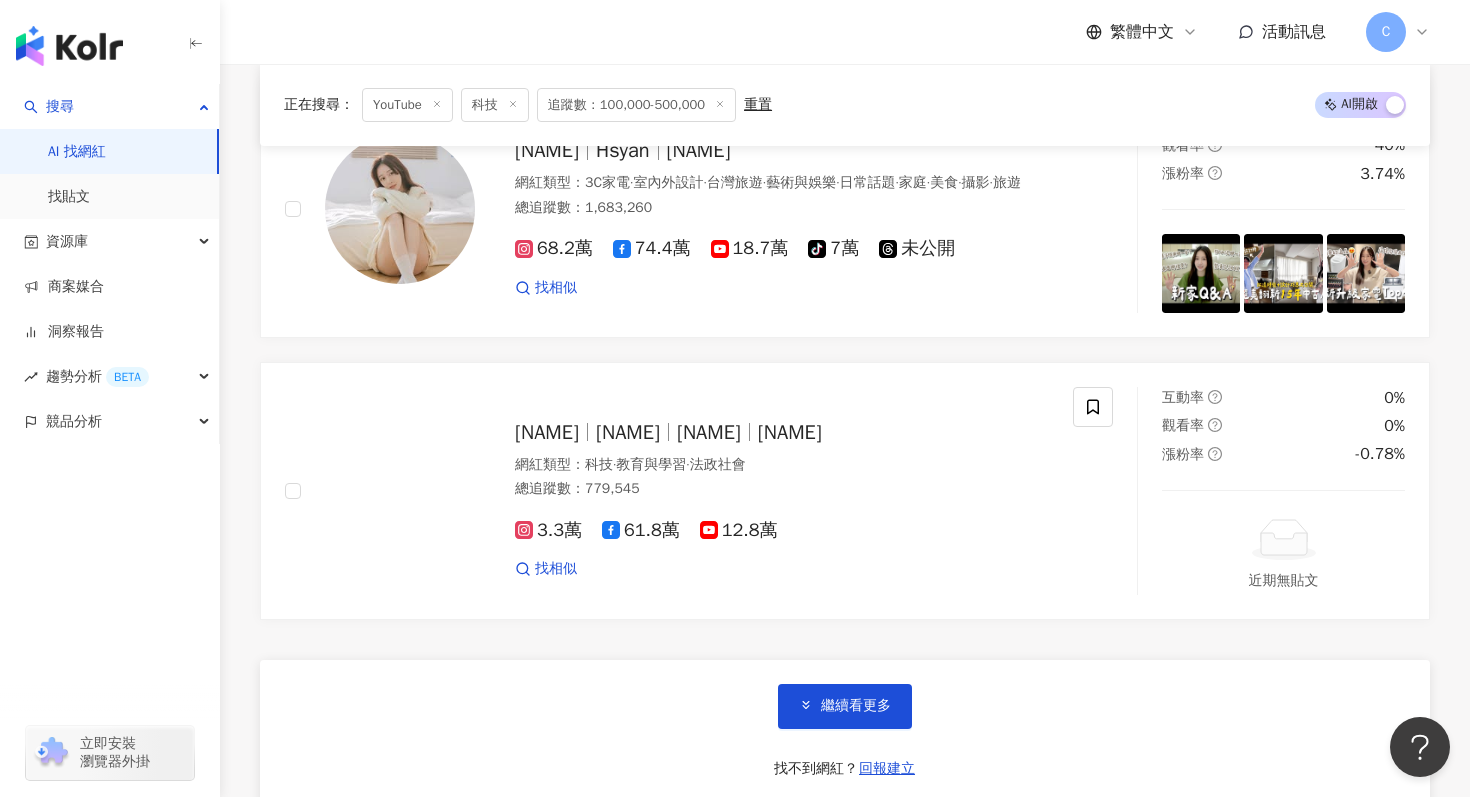 scroll, scrollTop: 3674, scrollLeft: 0, axis: vertical 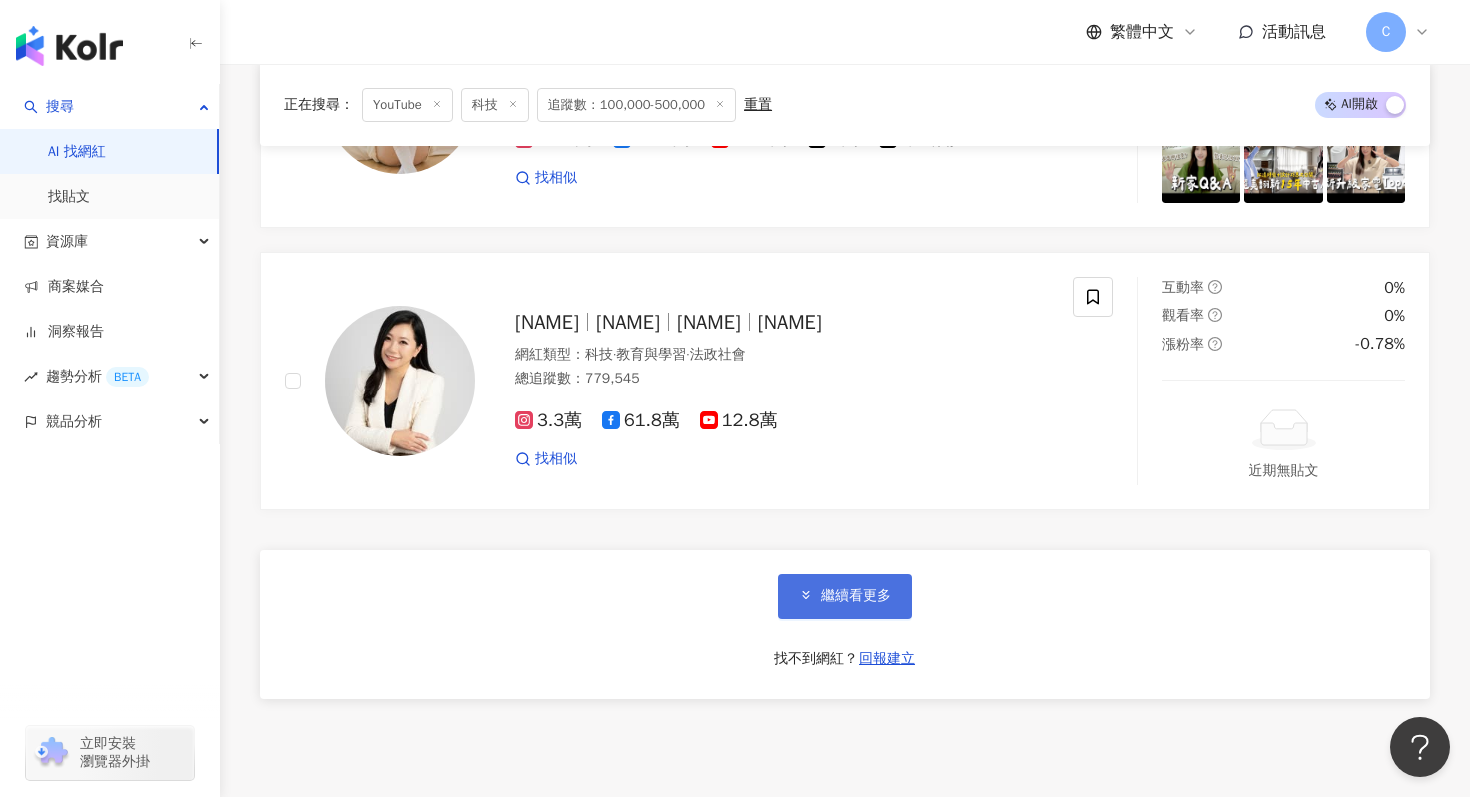 click on "繼續看更多" at bounding box center [856, 596] 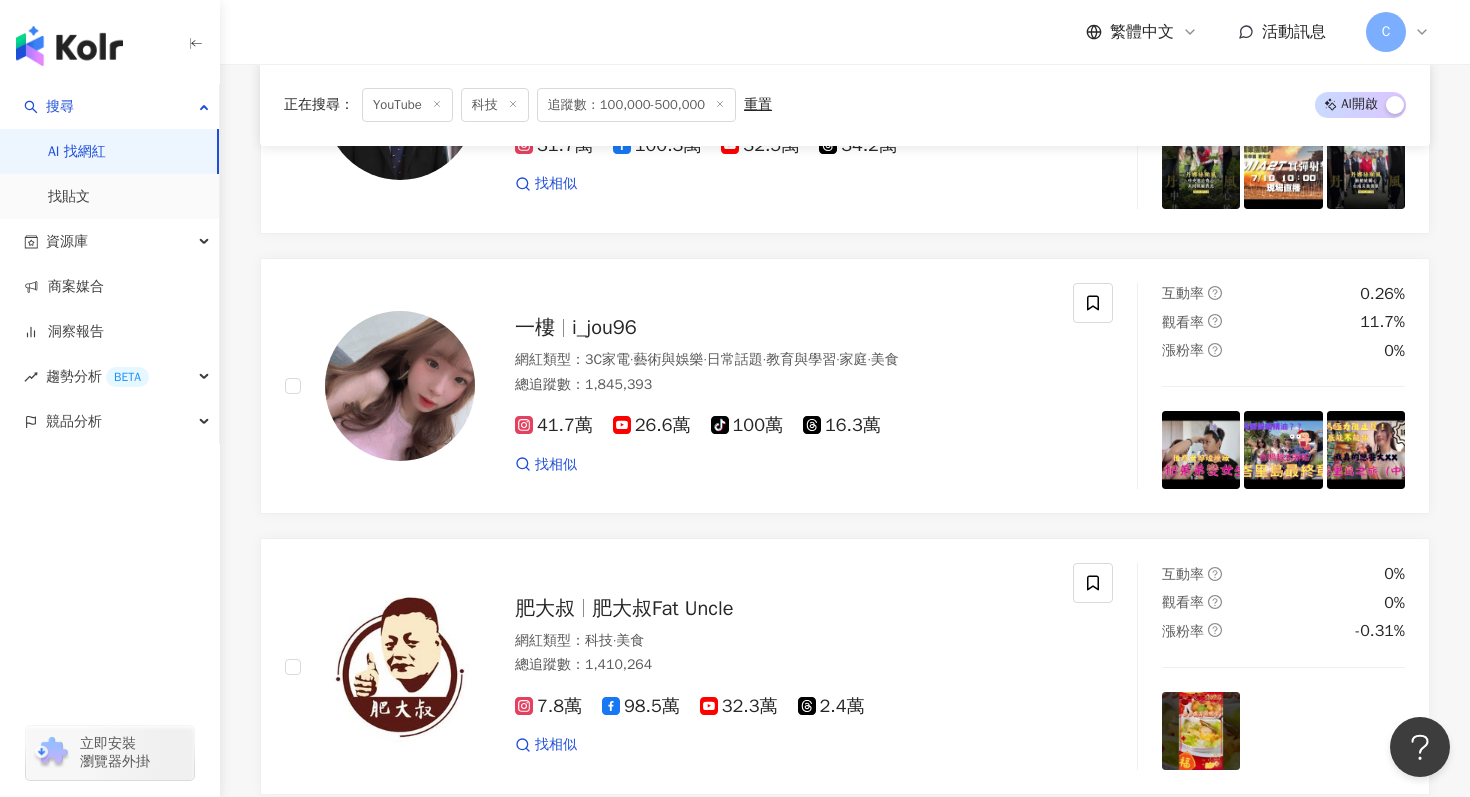 scroll, scrollTop: 1688, scrollLeft: 0, axis: vertical 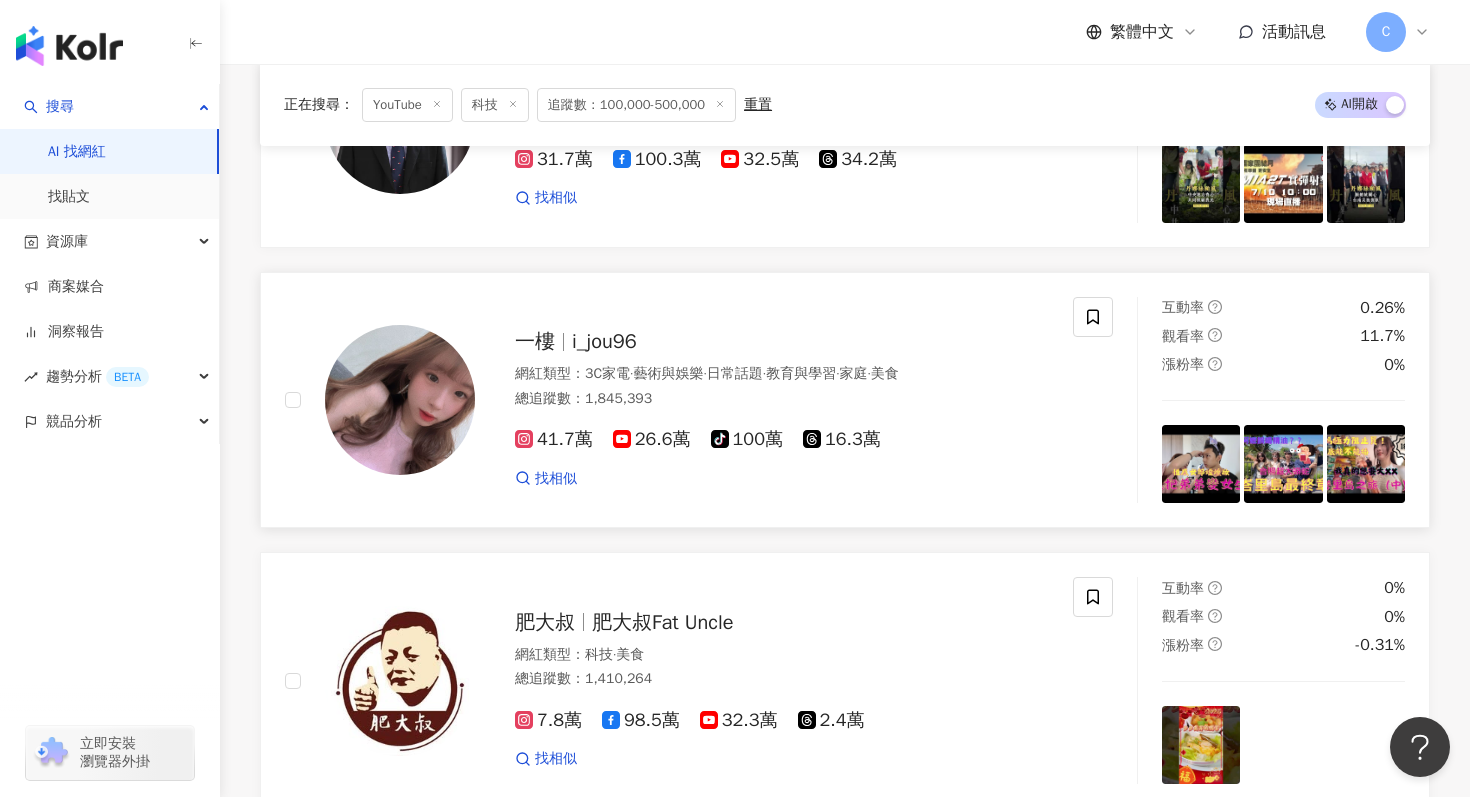 click on "26.6萬" at bounding box center [652, 439] 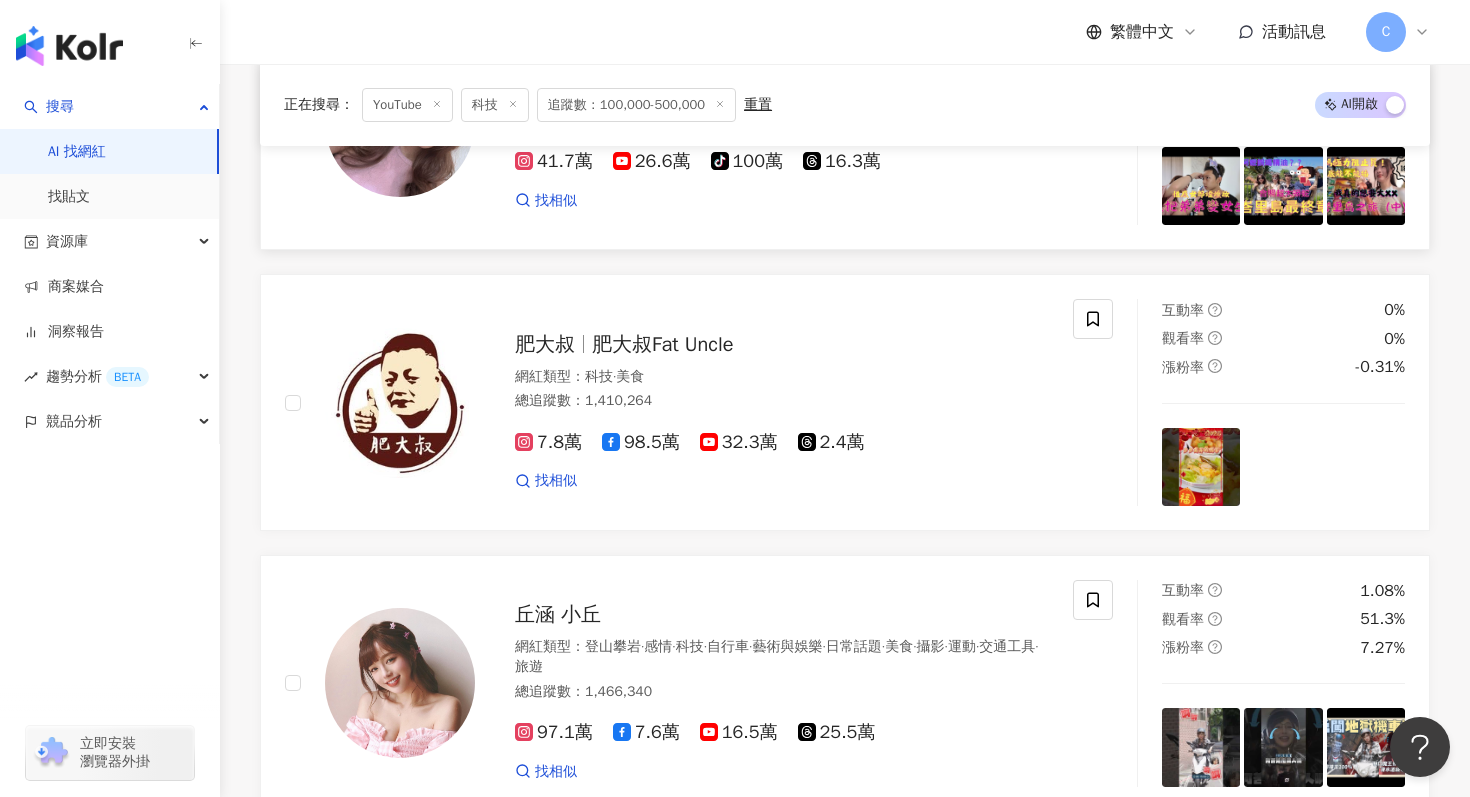scroll, scrollTop: 1968, scrollLeft: 0, axis: vertical 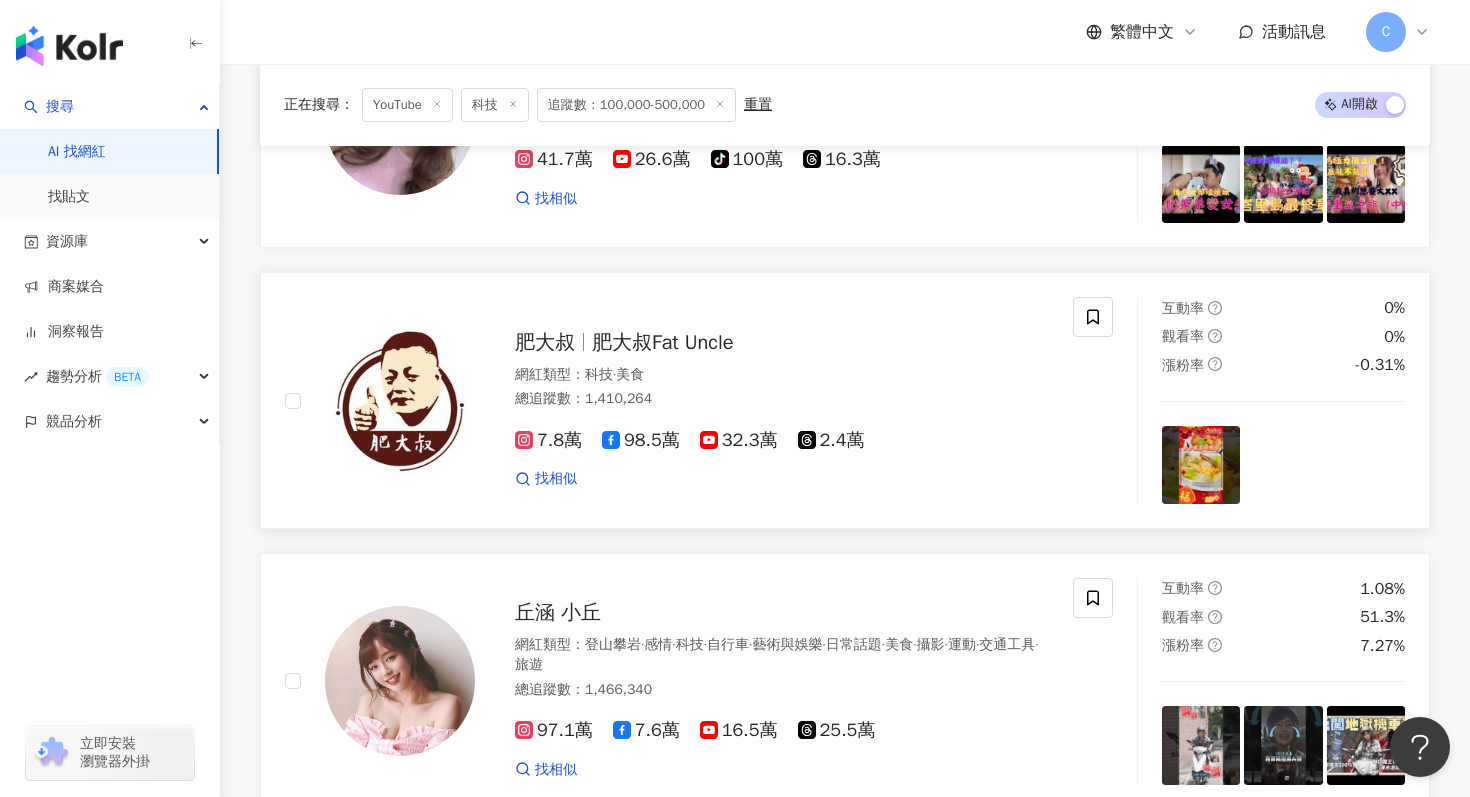 click on "32.3萬" at bounding box center (739, 440) 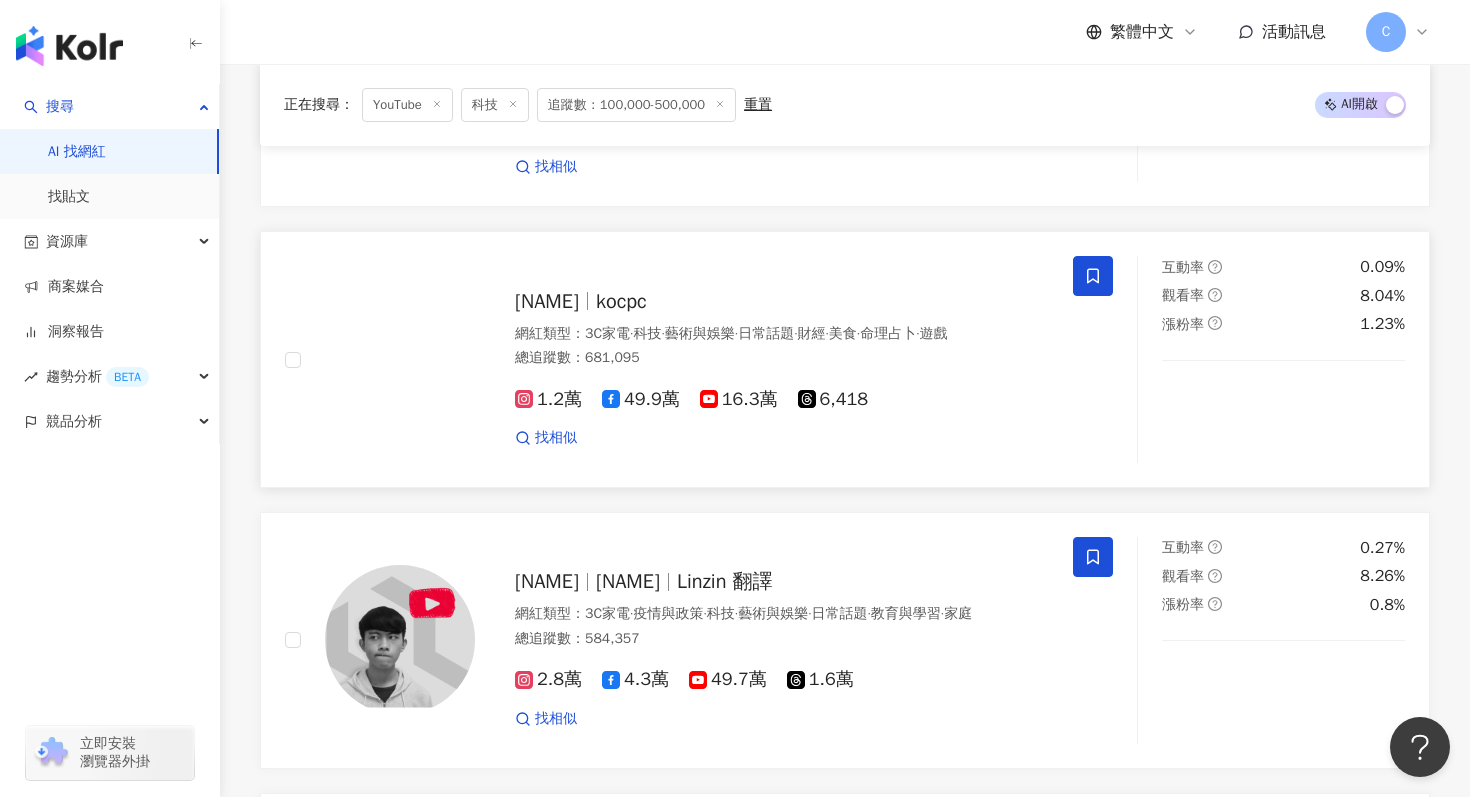 scroll, scrollTop: 4258, scrollLeft: 0, axis: vertical 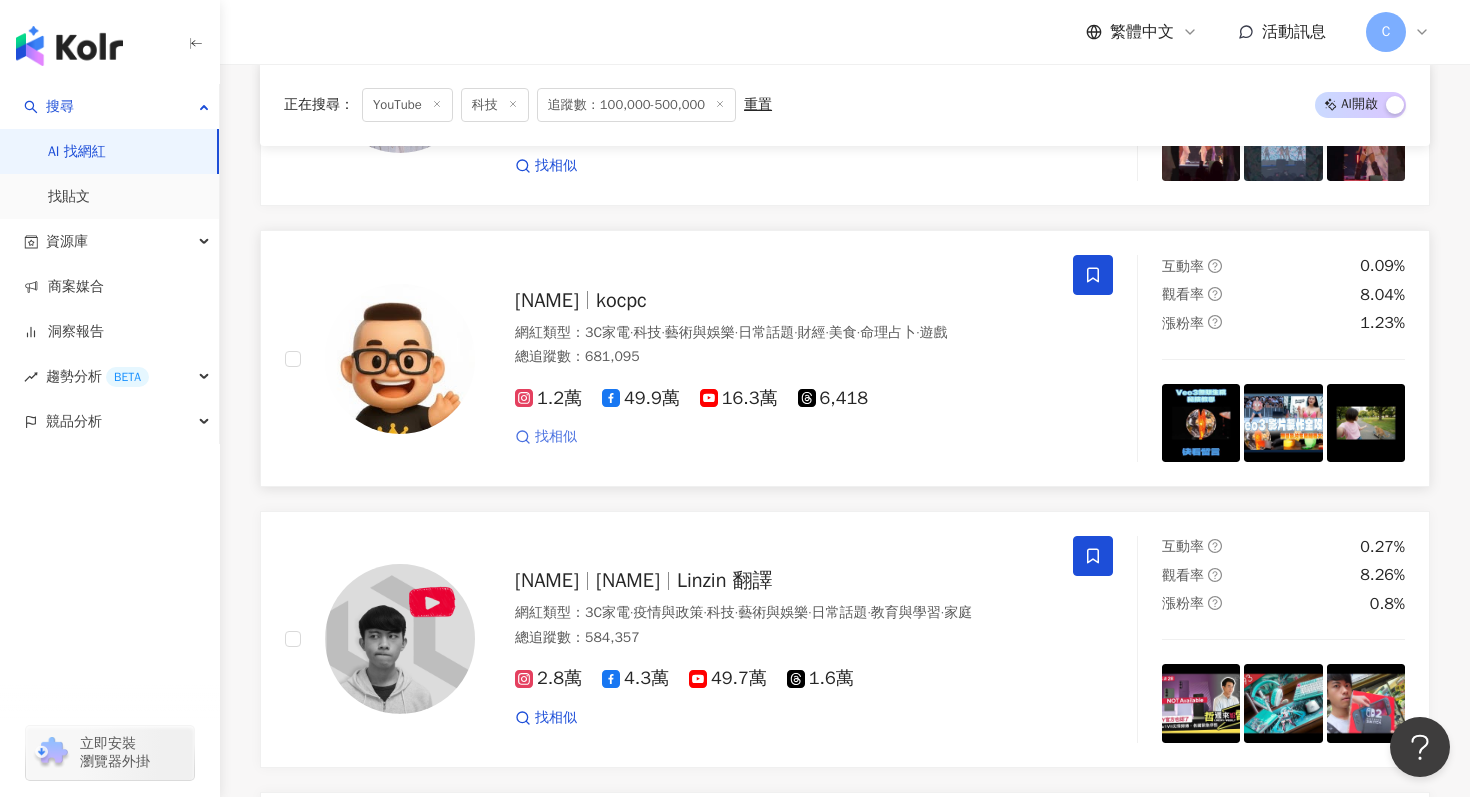 click on "找相似" at bounding box center [556, 437] 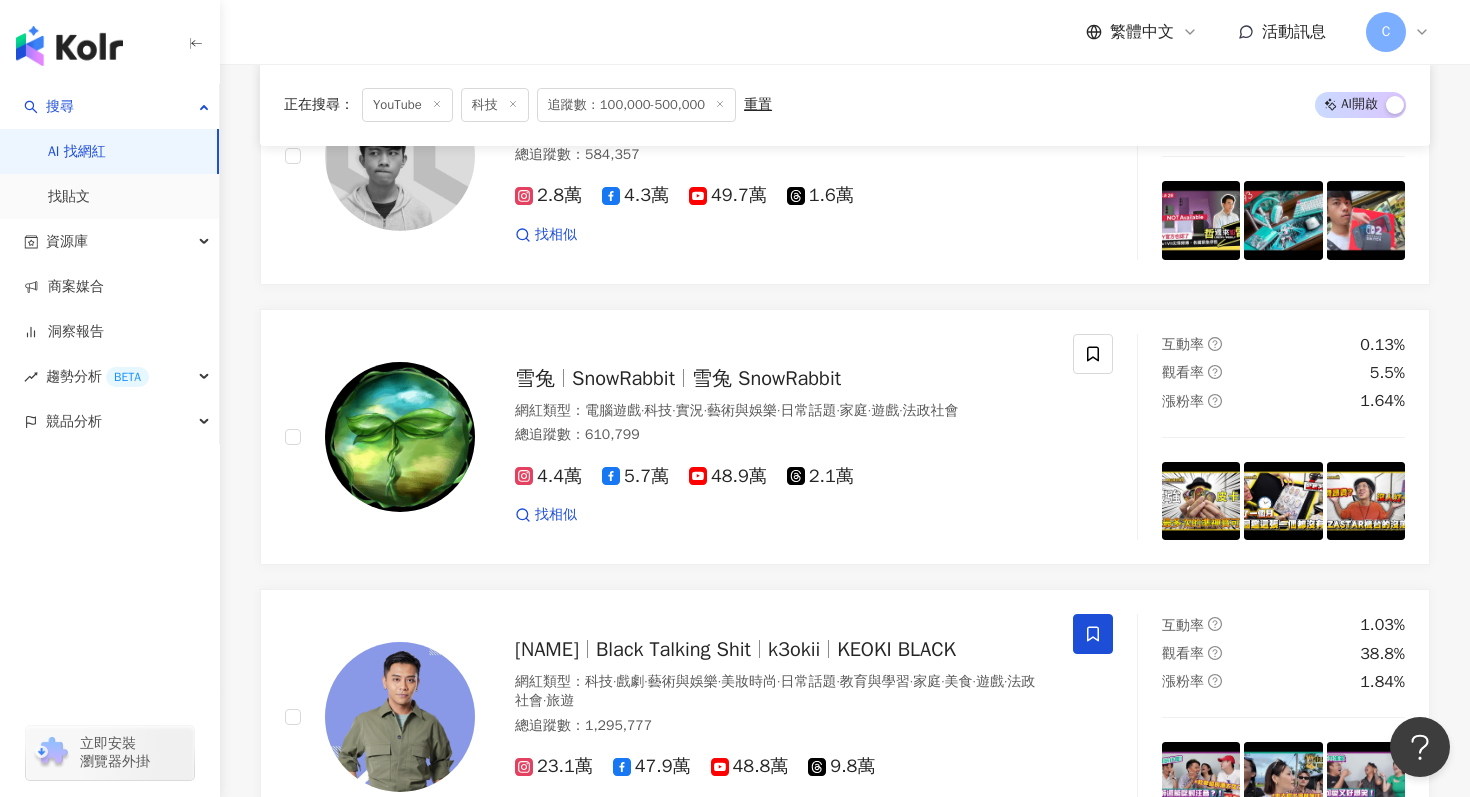 scroll, scrollTop: 4743, scrollLeft: 0, axis: vertical 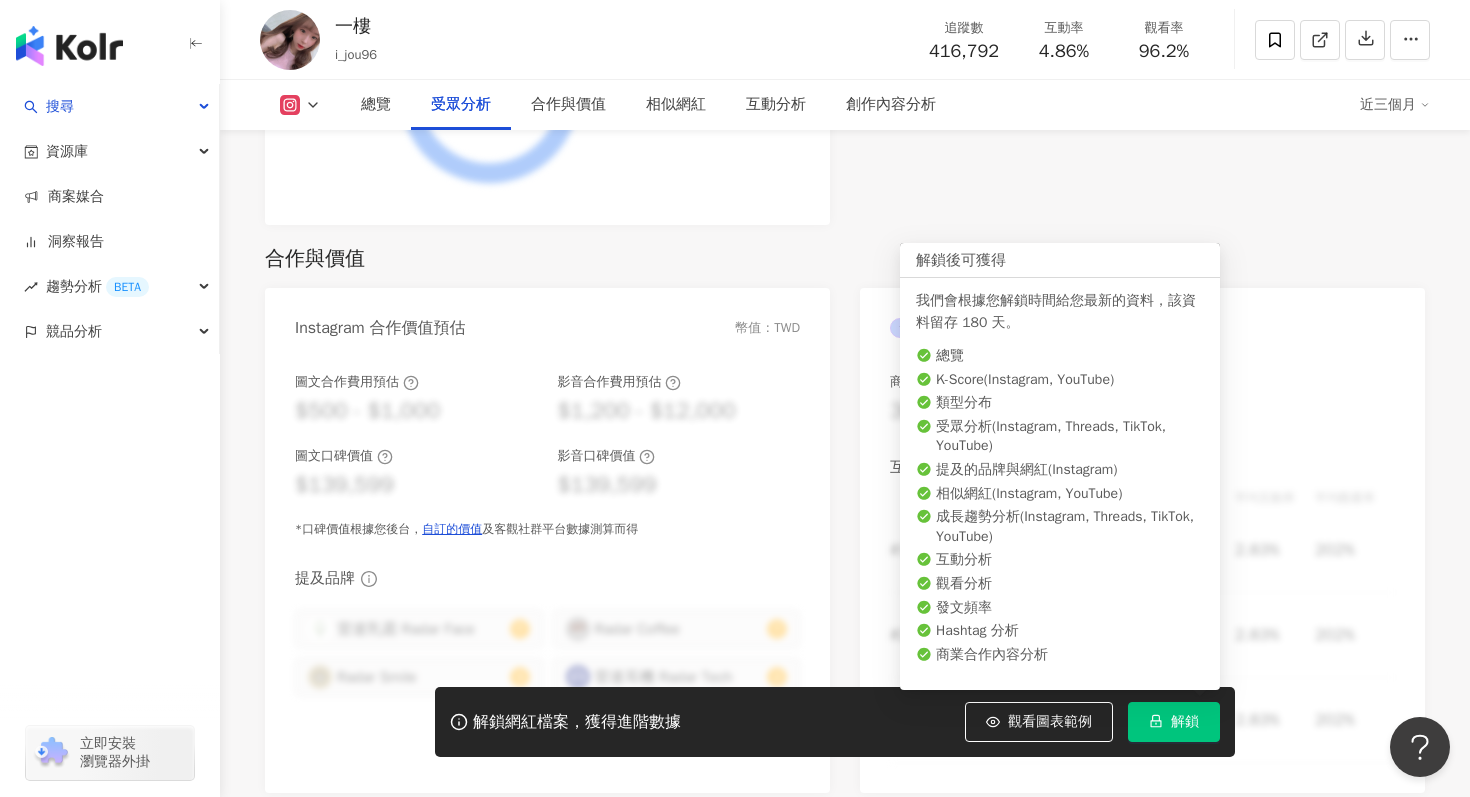 click on "解鎖" at bounding box center (1185, 722) 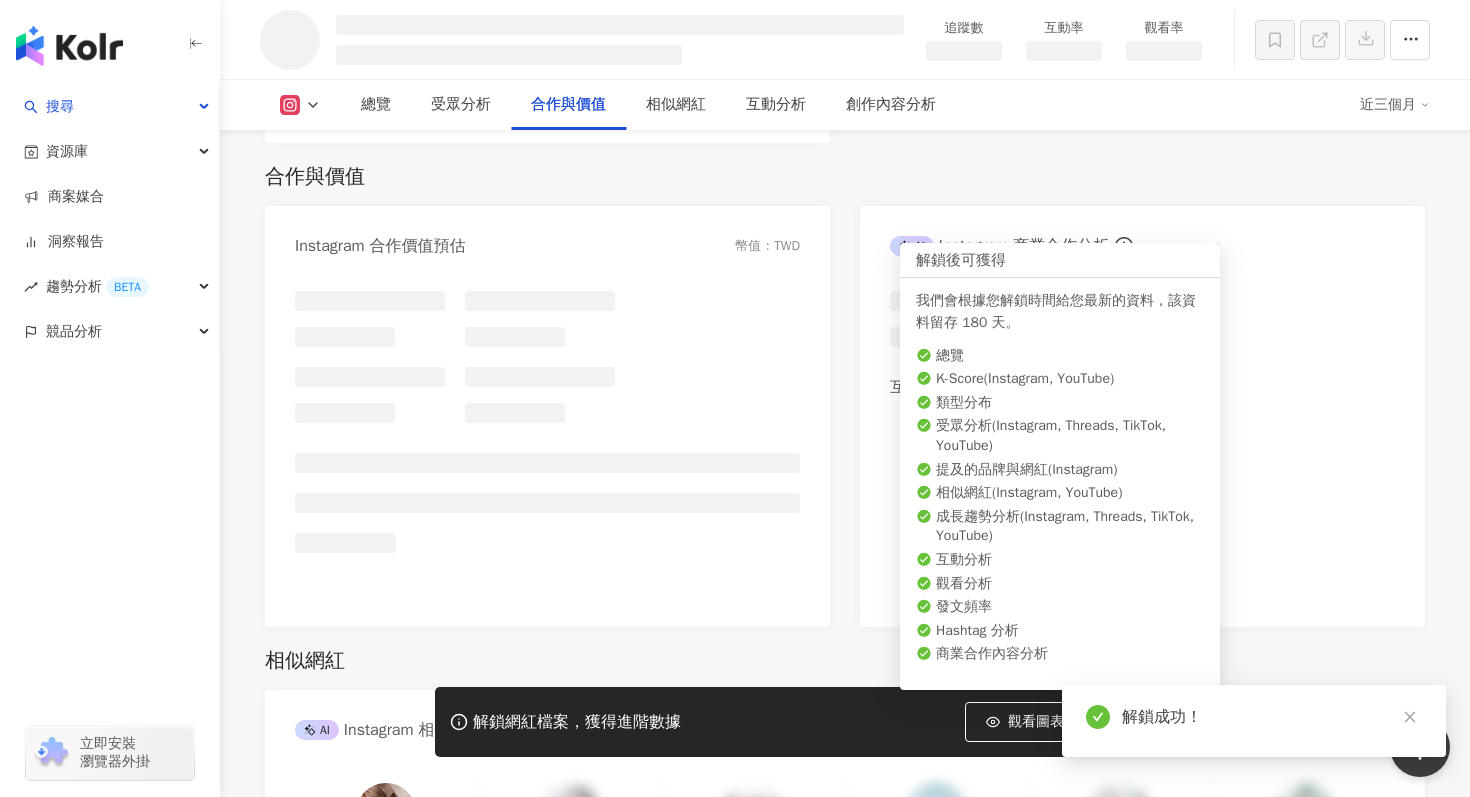 scroll, scrollTop: 2223, scrollLeft: 0, axis: vertical 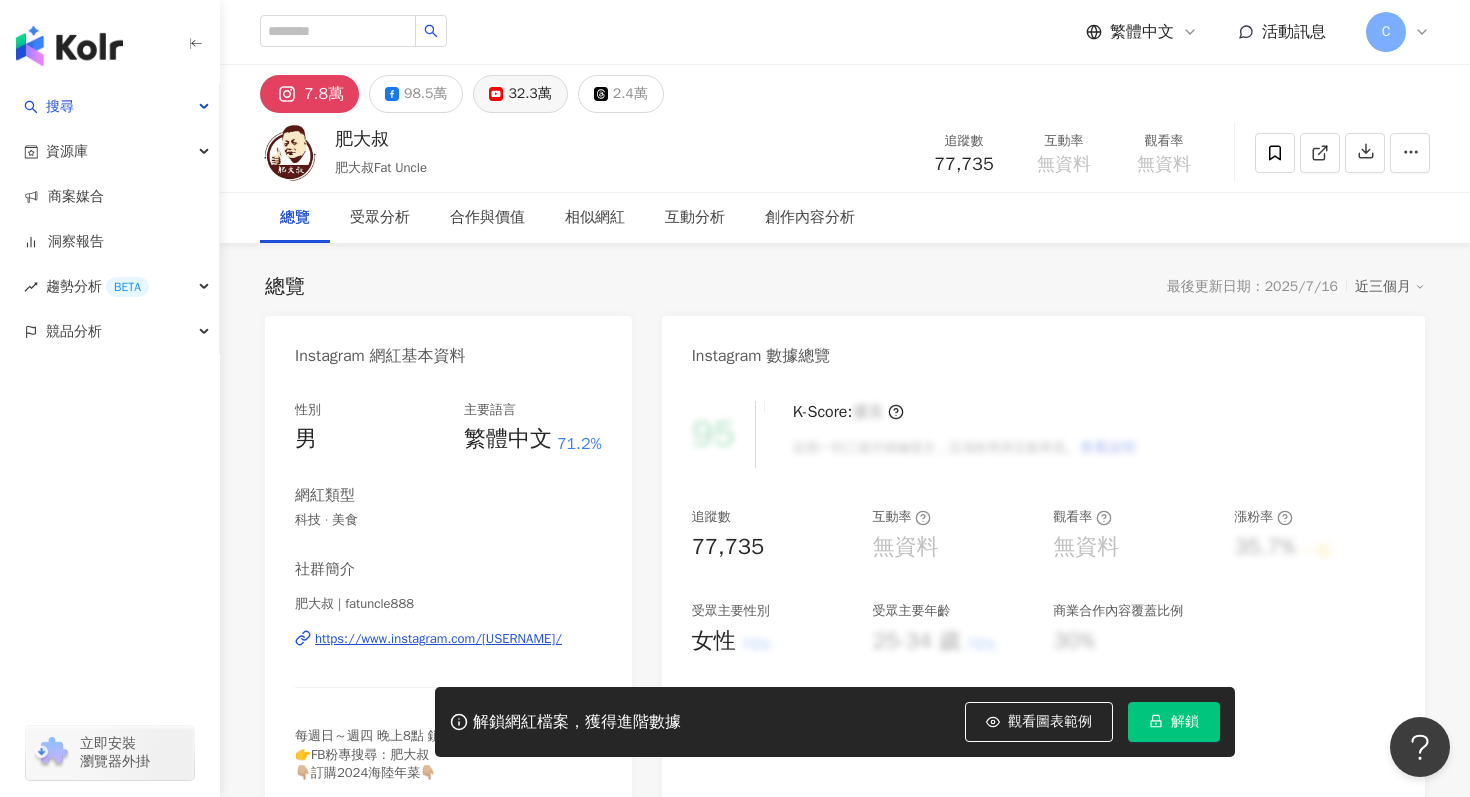 click on "32.3萬" at bounding box center [529, 94] 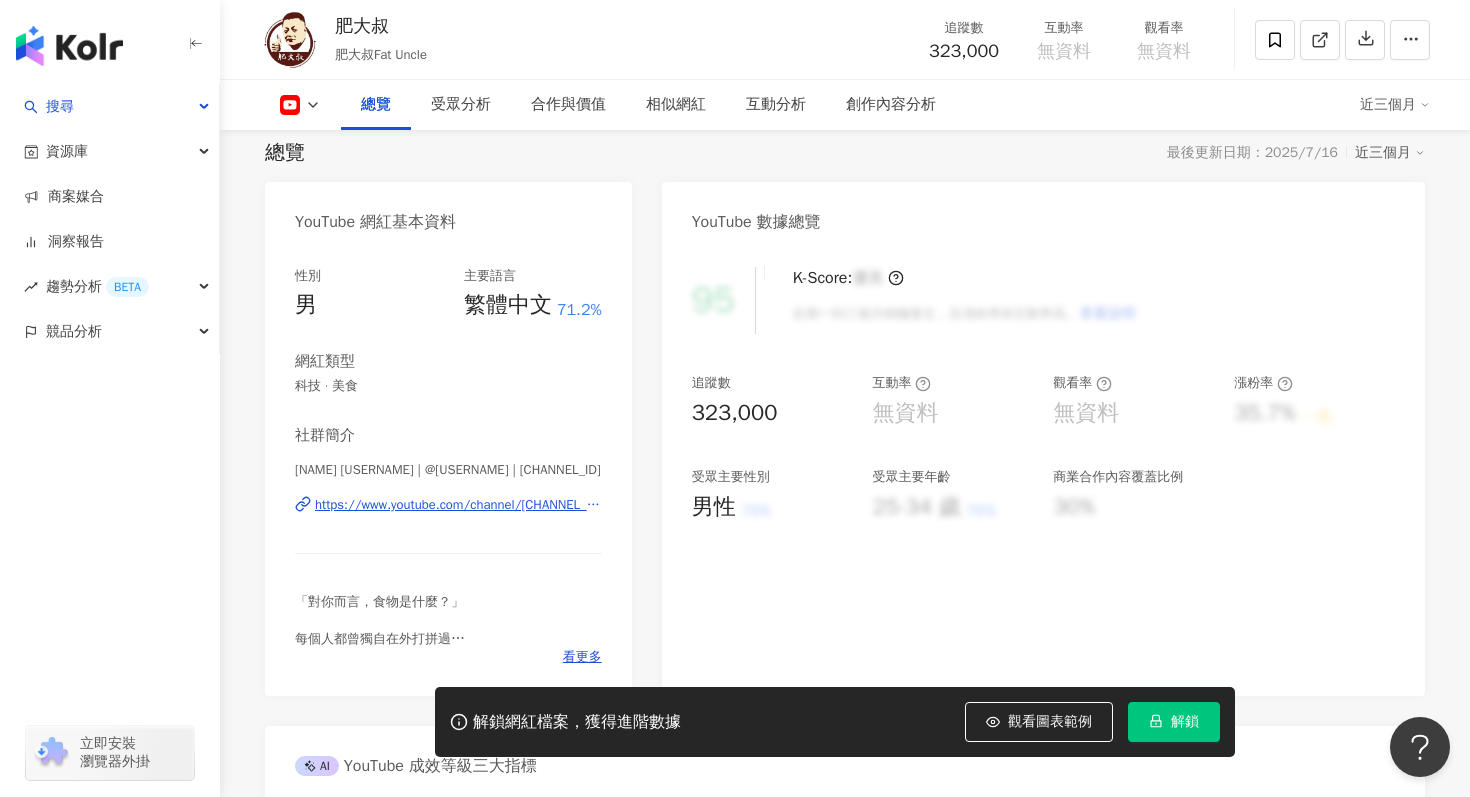 scroll, scrollTop: 135, scrollLeft: 0, axis: vertical 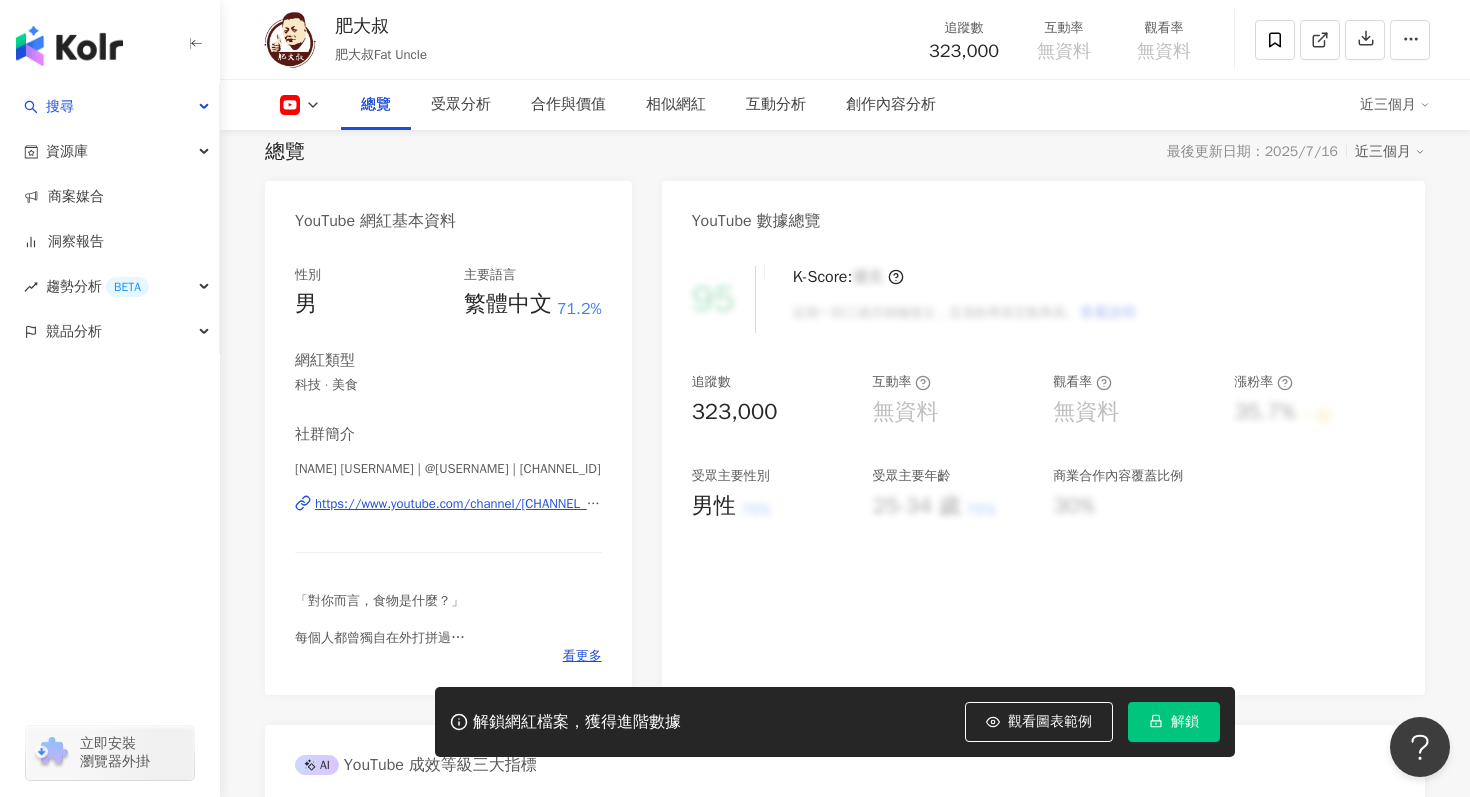 click on "https://www.youtube.com/channel/UCIqFfdjnAsMKzCQ7SXuXOlg" at bounding box center [458, 504] 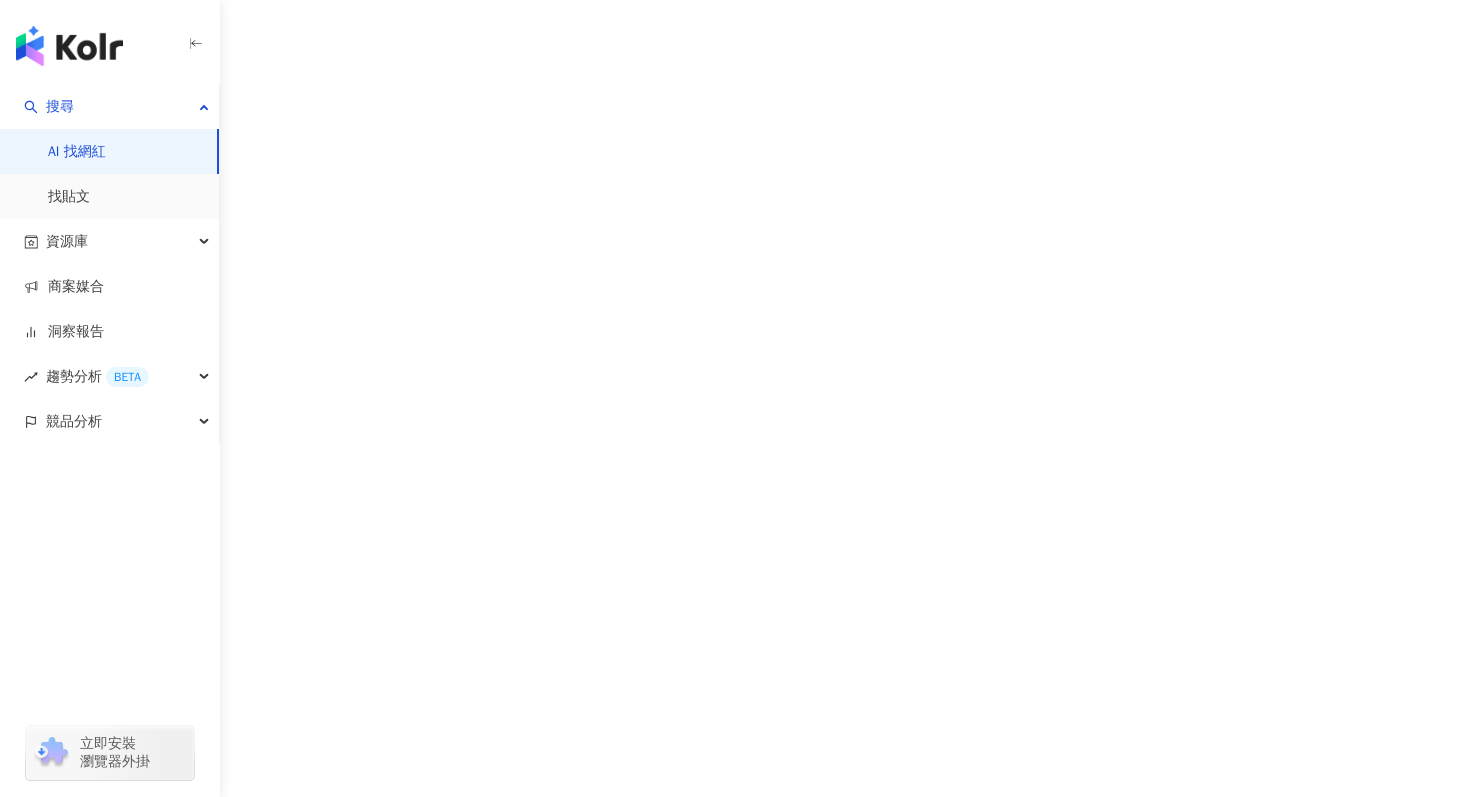 scroll, scrollTop: 0, scrollLeft: 0, axis: both 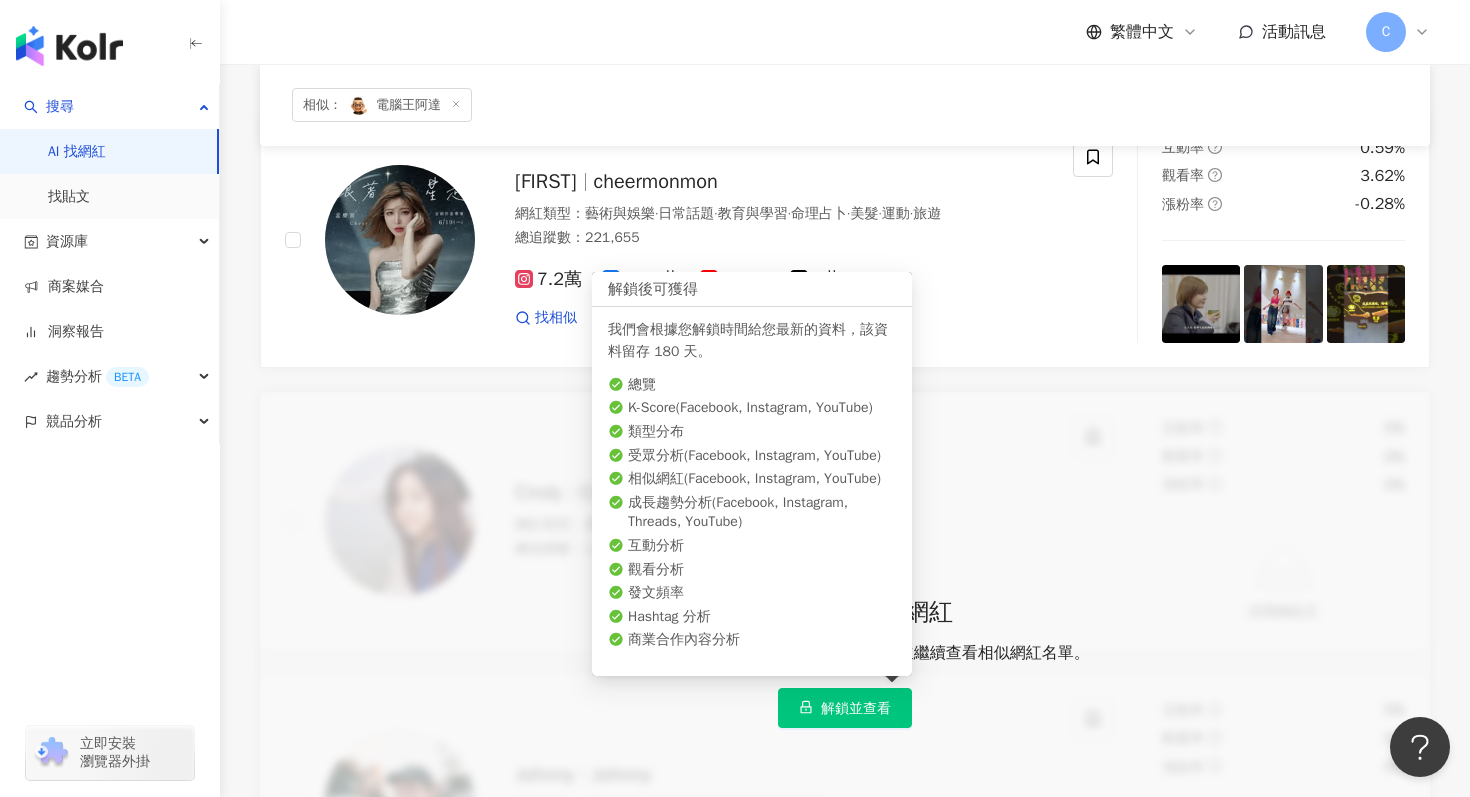 click on "解鎖並查看" at bounding box center (856, 709) 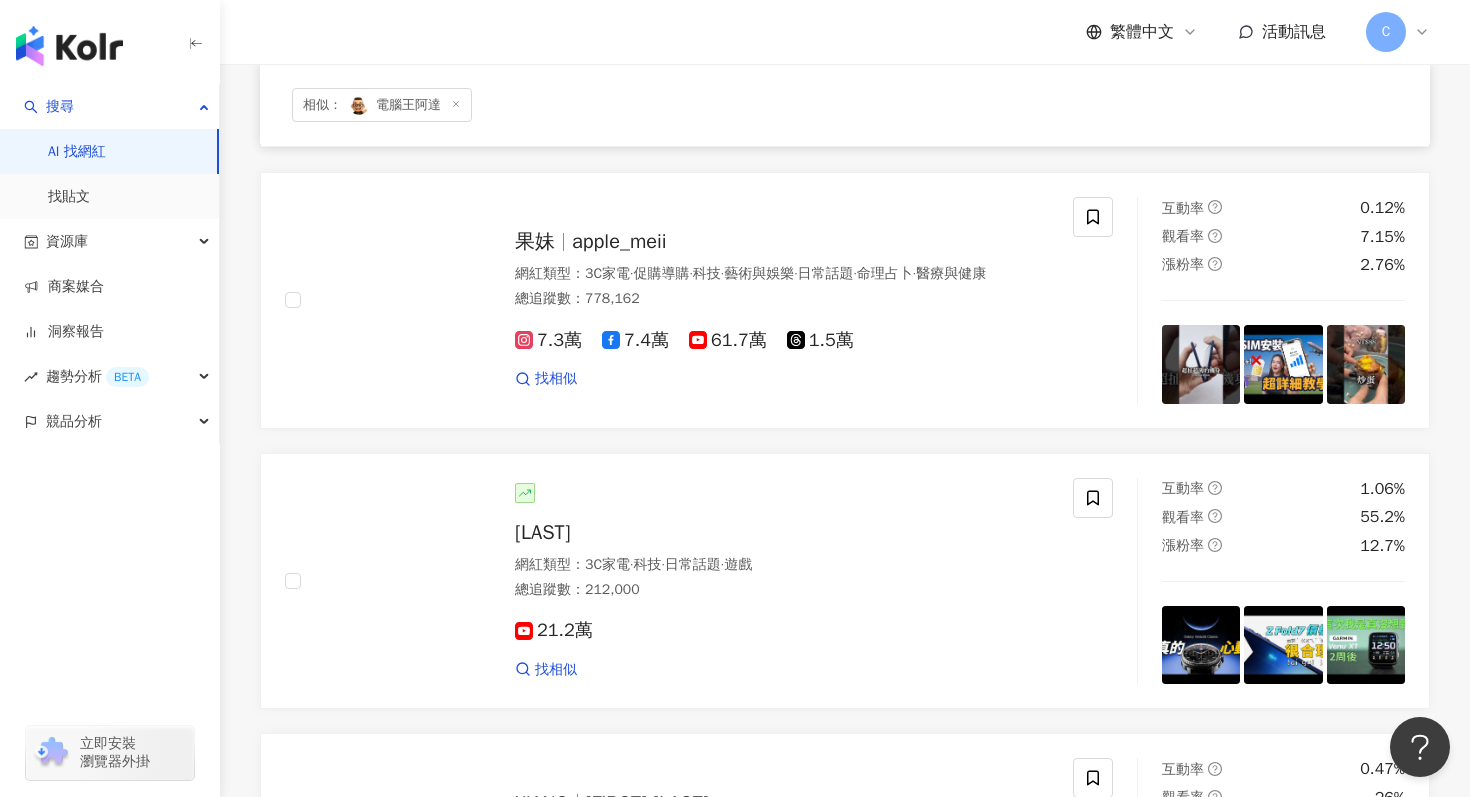 scroll, scrollTop: 461, scrollLeft: 0, axis: vertical 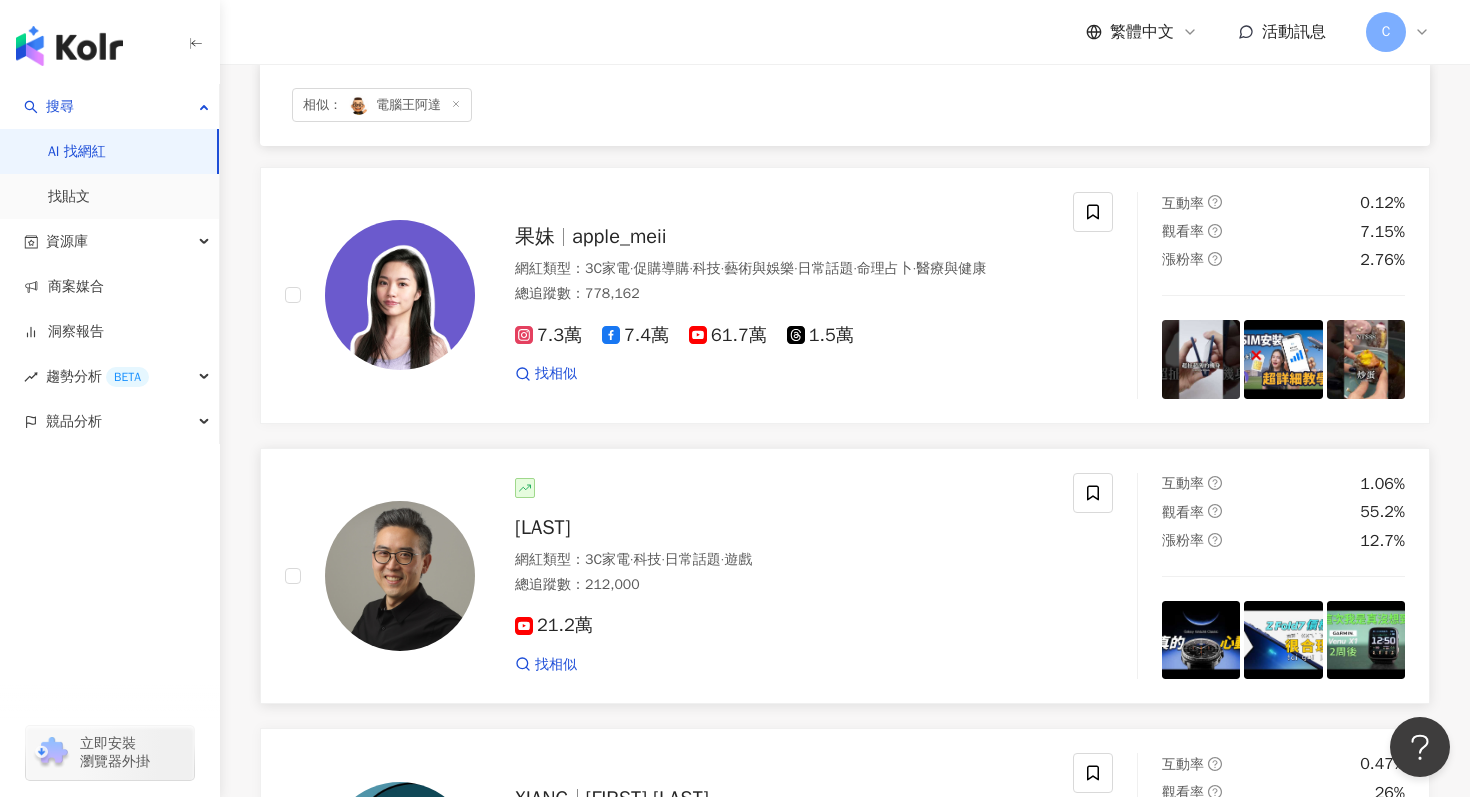 click on "21.2萬" at bounding box center [554, 625] 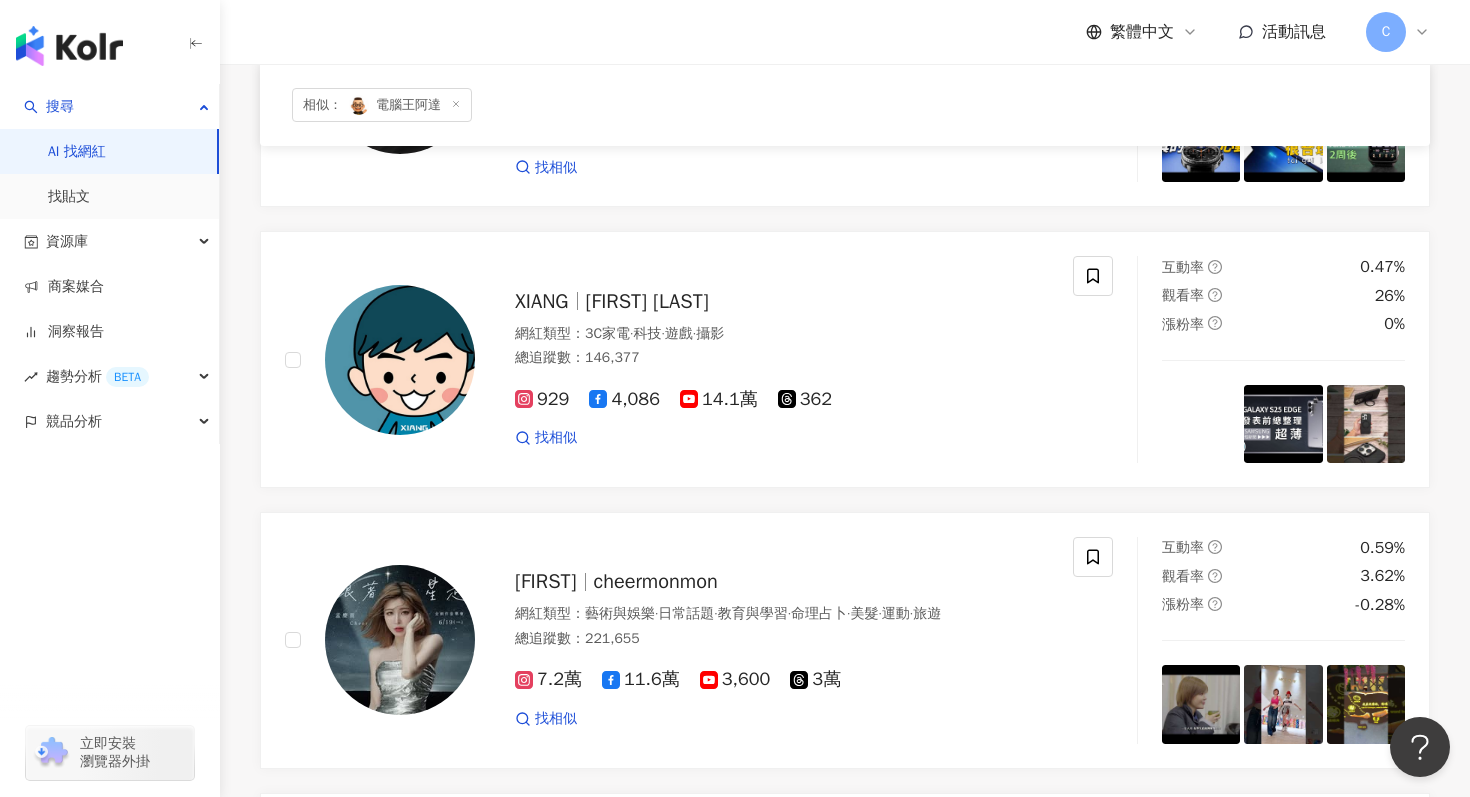 scroll, scrollTop: 960, scrollLeft: 0, axis: vertical 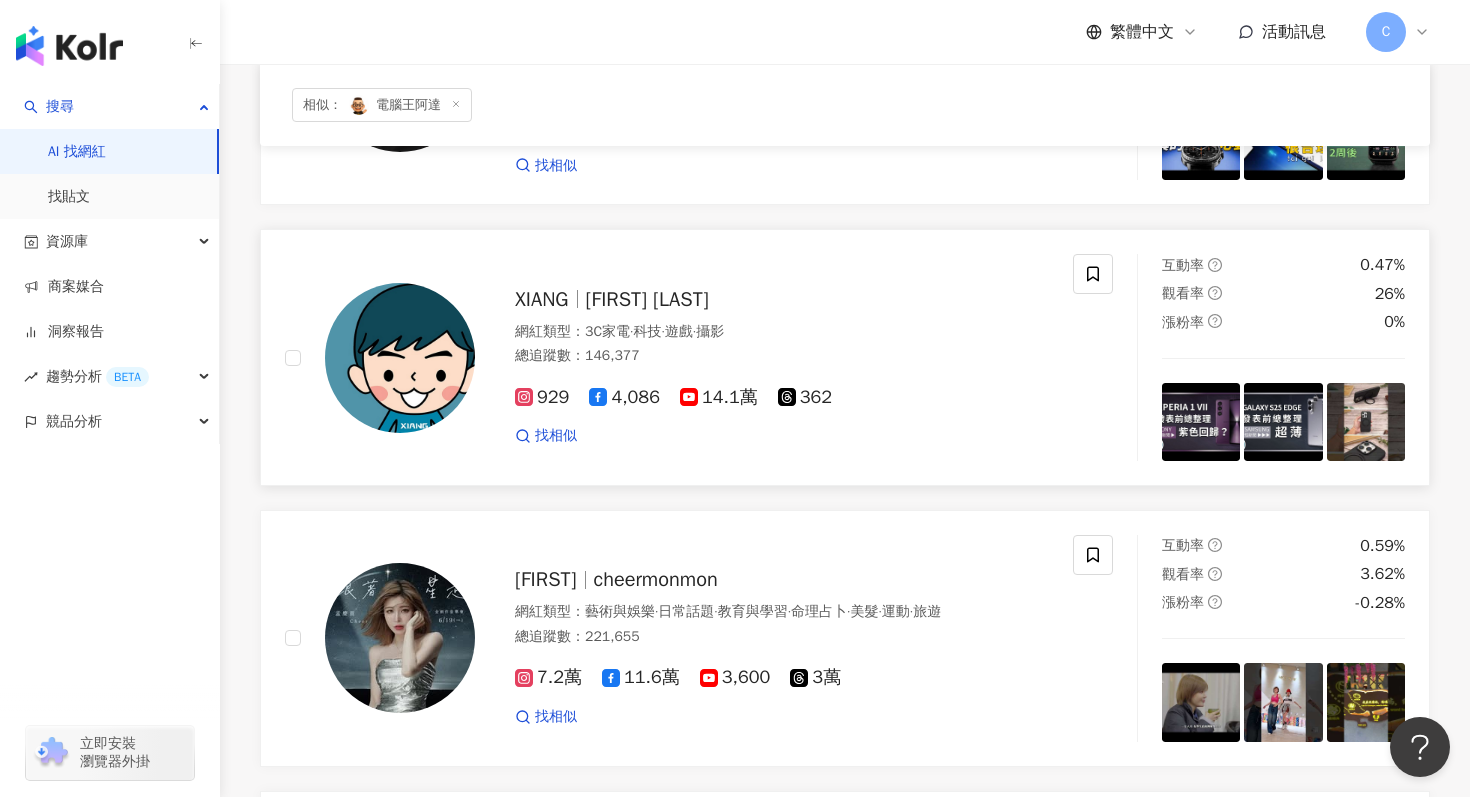 click on "小翔 XIANG" at bounding box center (647, 299) 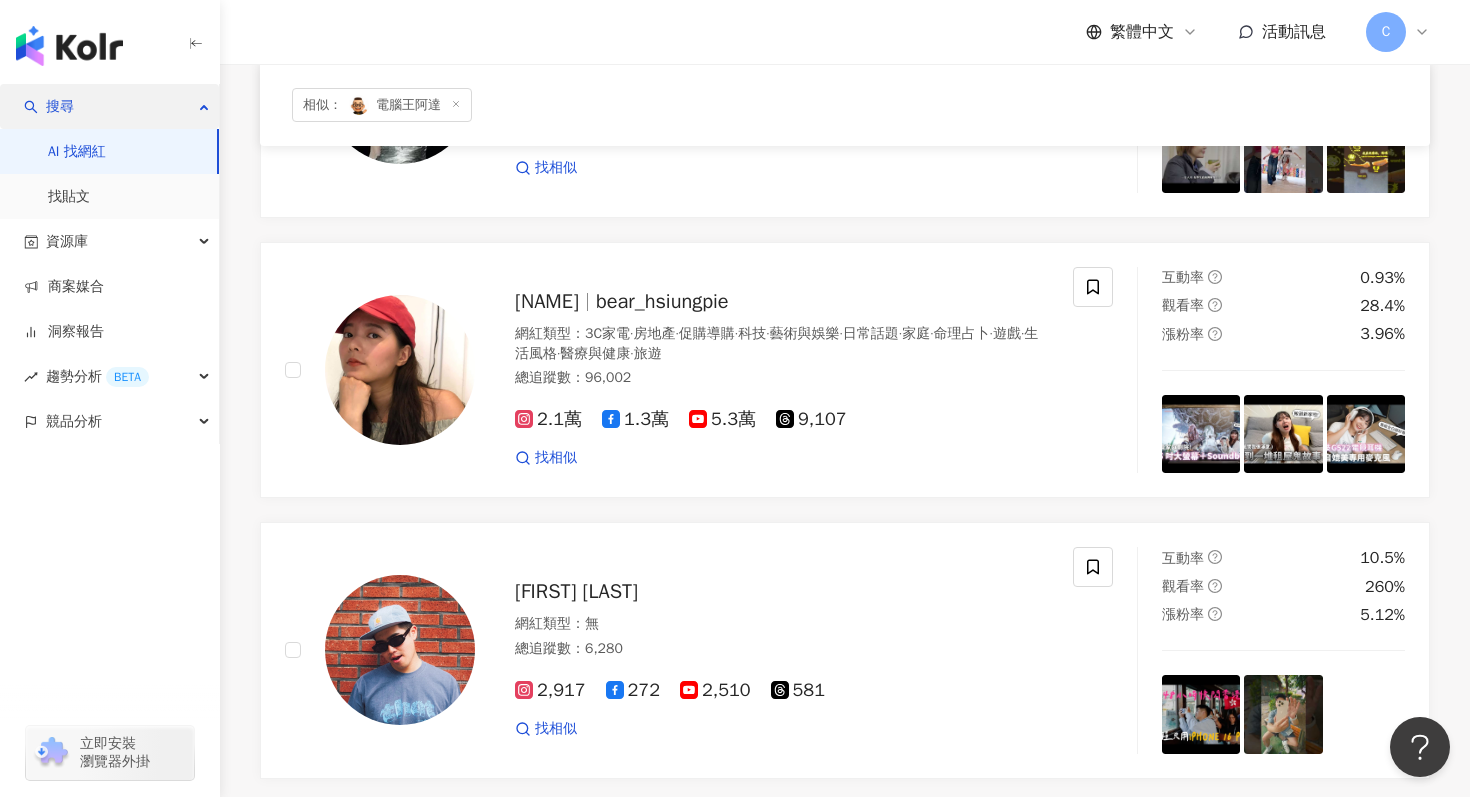 scroll, scrollTop: 1510, scrollLeft: 0, axis: vertical 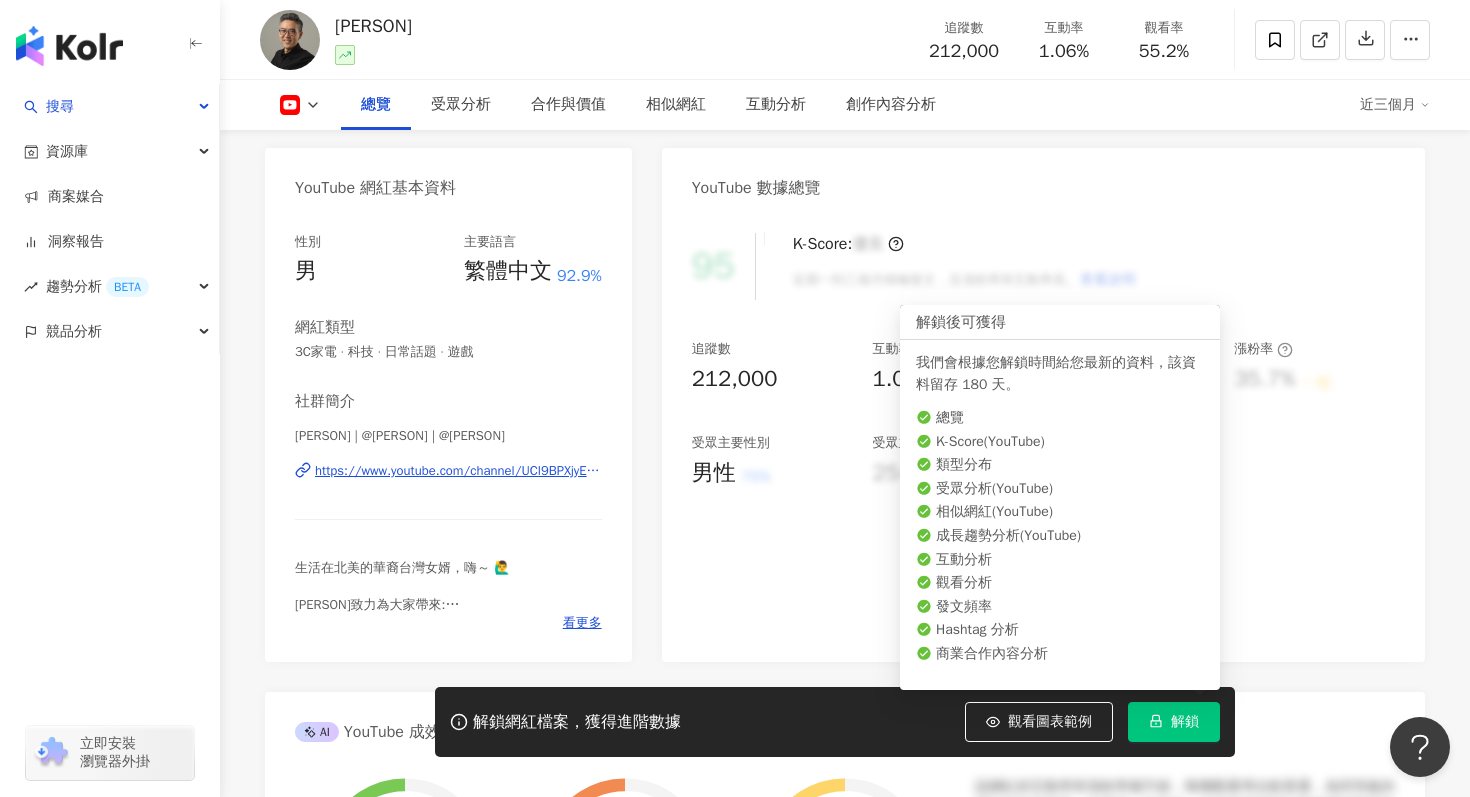 click on "解鎖" at bounding box center [1185, 722] 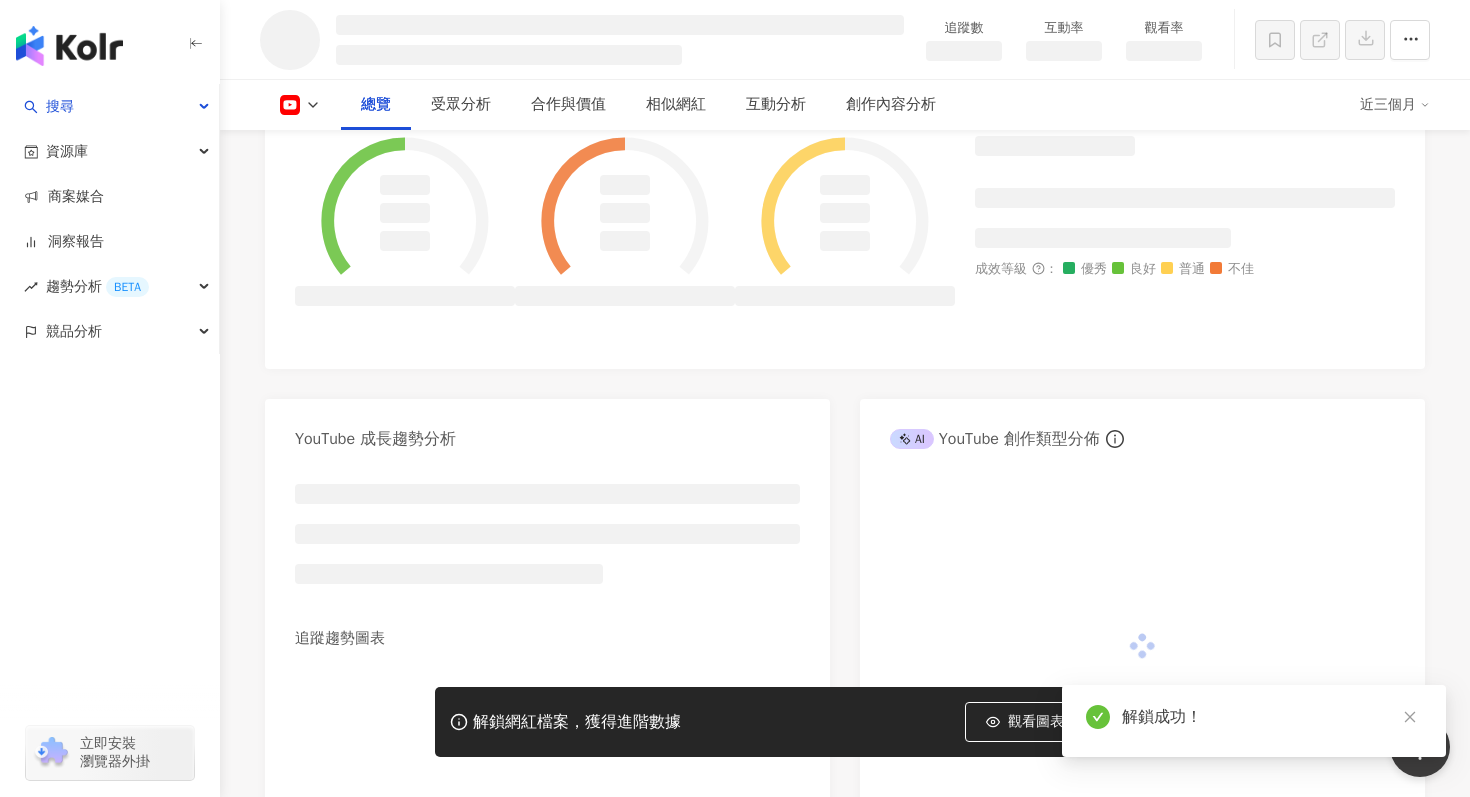 scroll, scrollTop: 792, scrollLeft: 0, axis: vertical 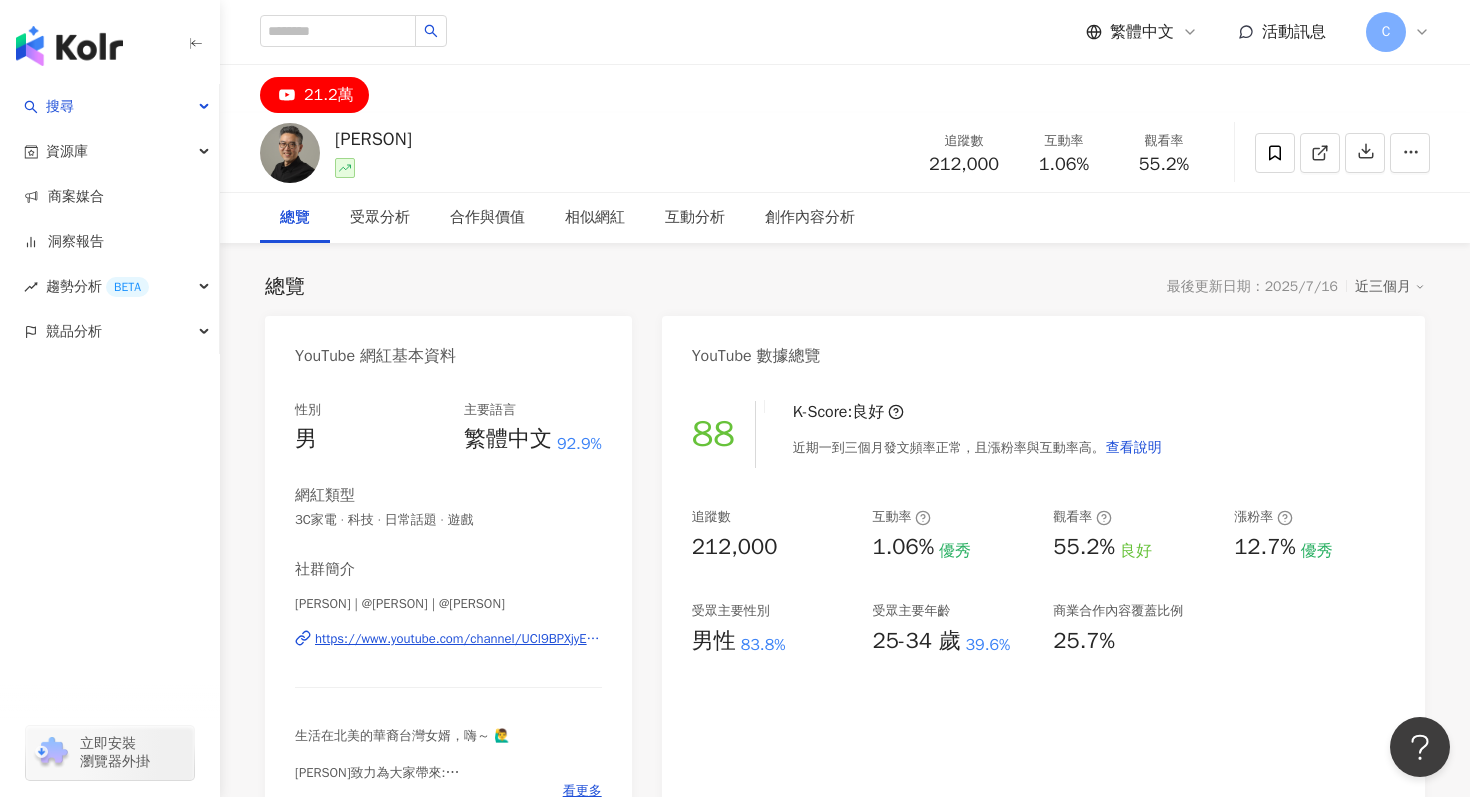 click on "21.2萬" at bounding box center [329, 95] 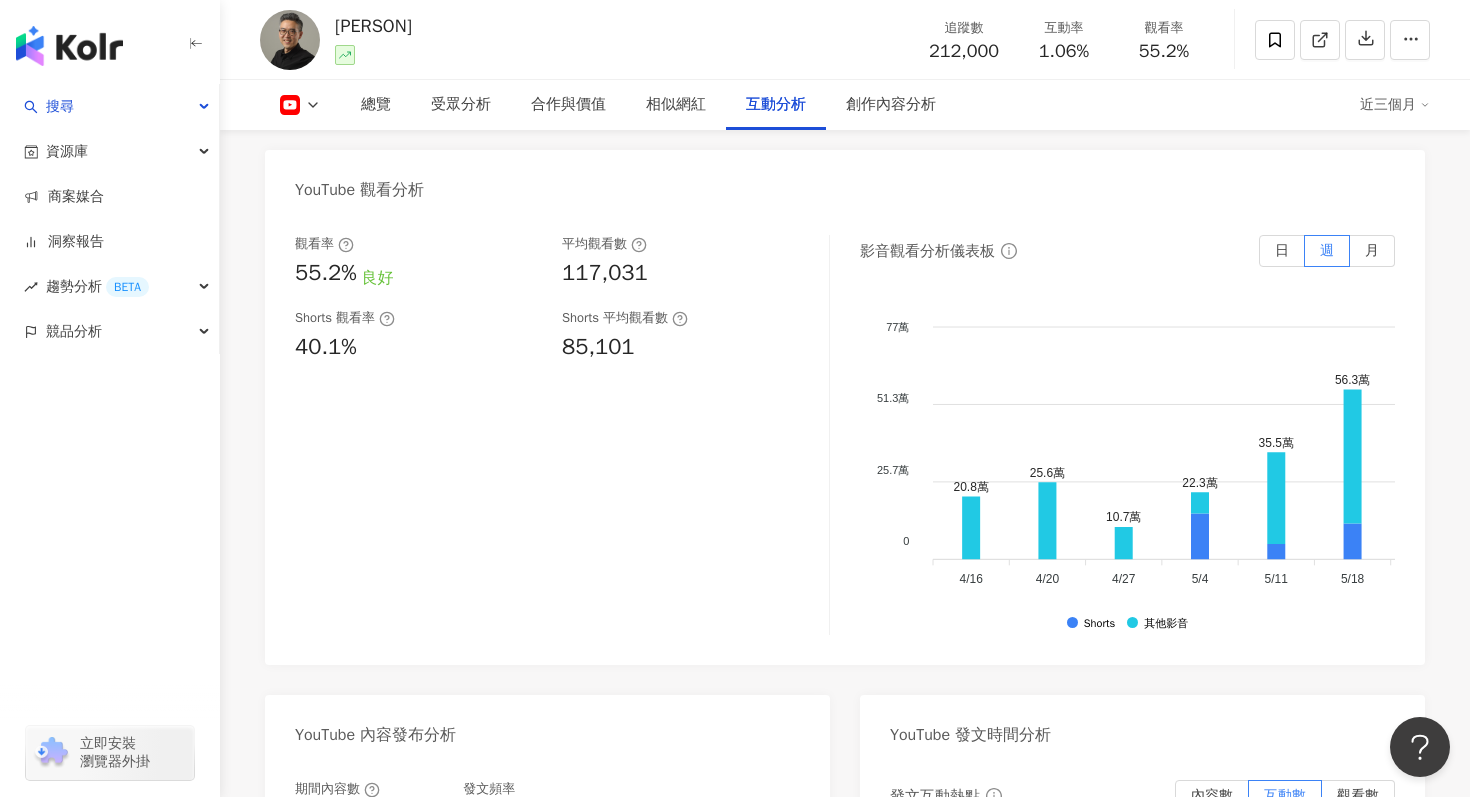 scroll, scrollTop: 4031, scrollLeft: 0, axis: vertical 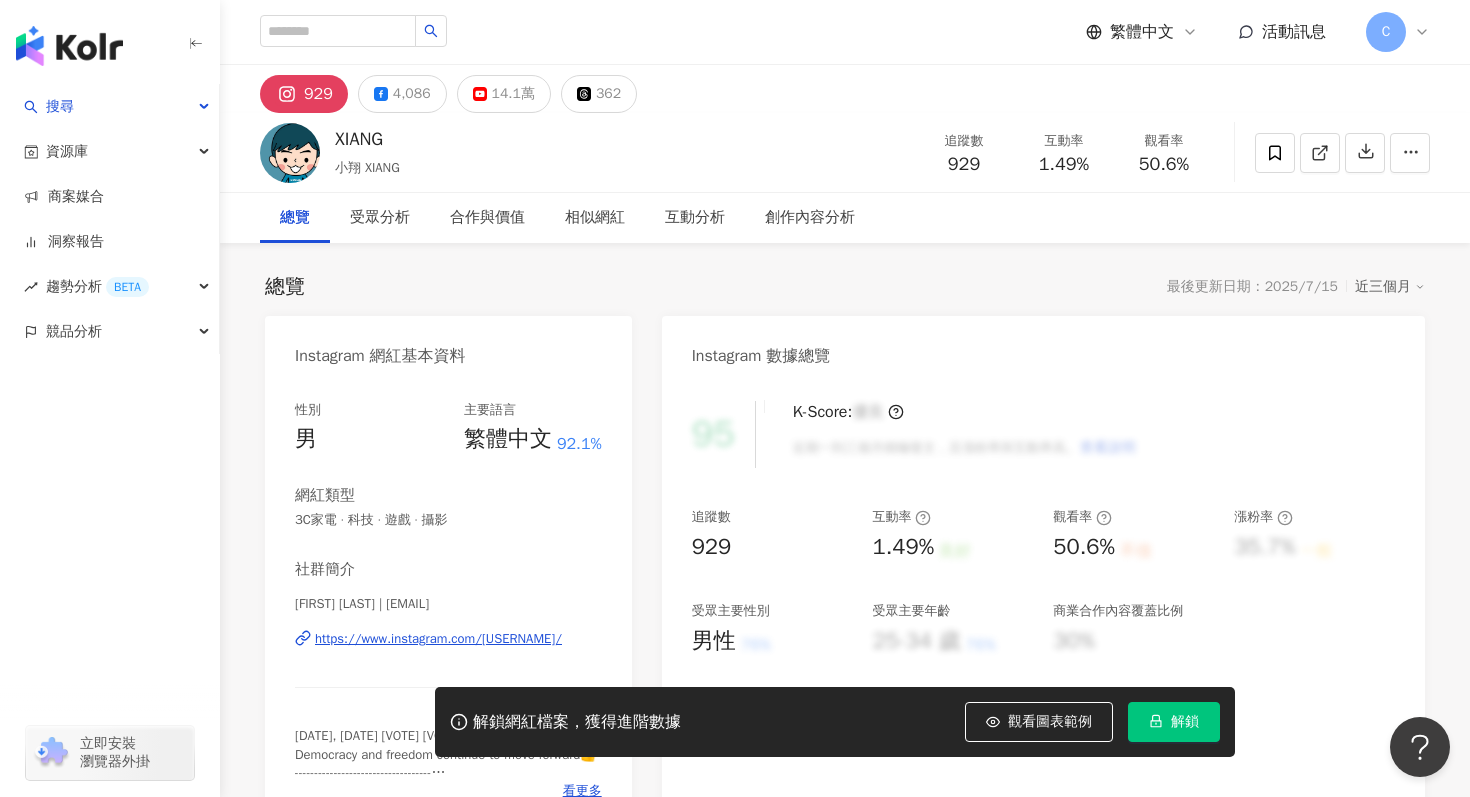 click on "https://www.instagram.com/xiaoxiang0222/" at bounding box center (438, 639) 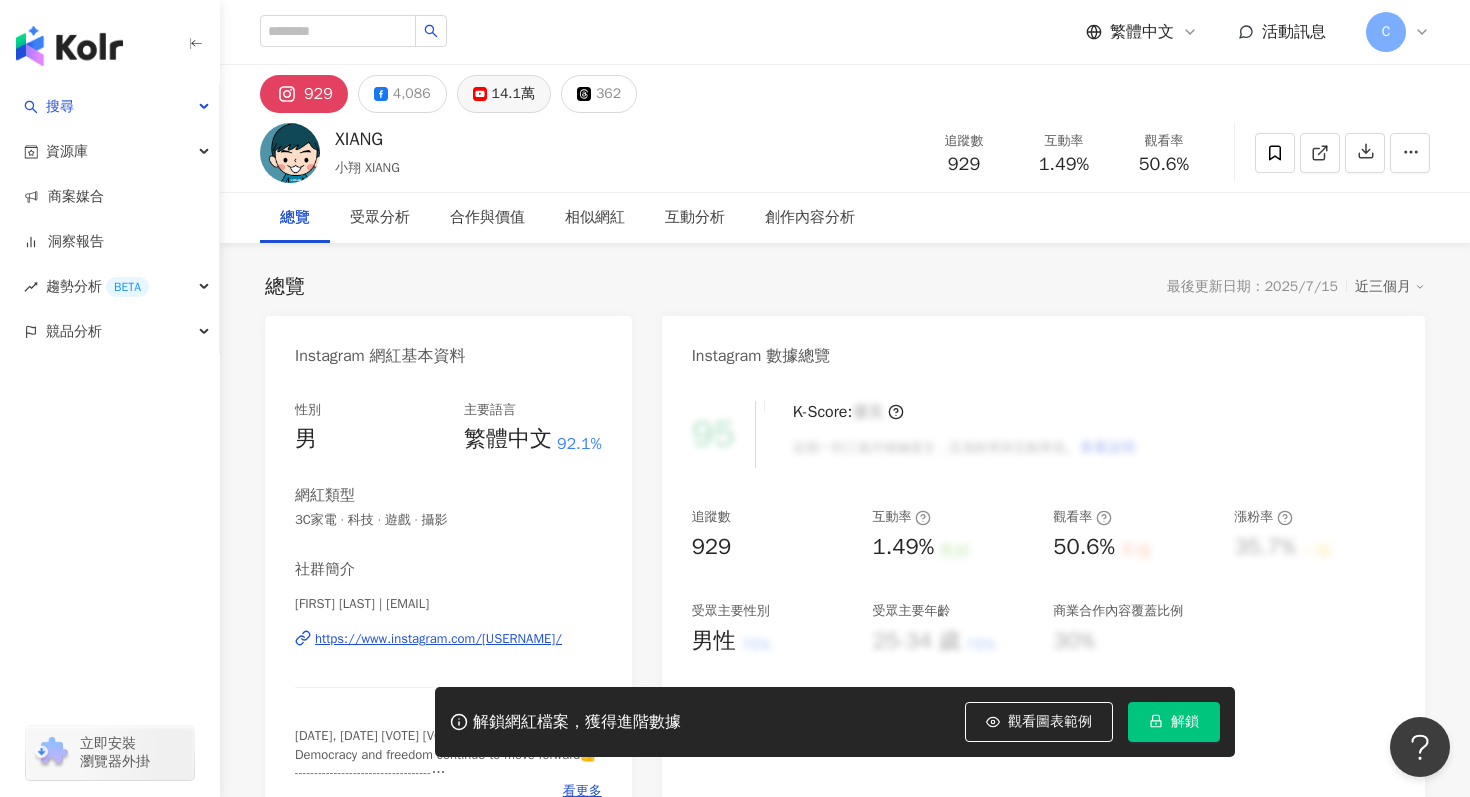 click on "14.1萬" at bounding box center (513, 94) 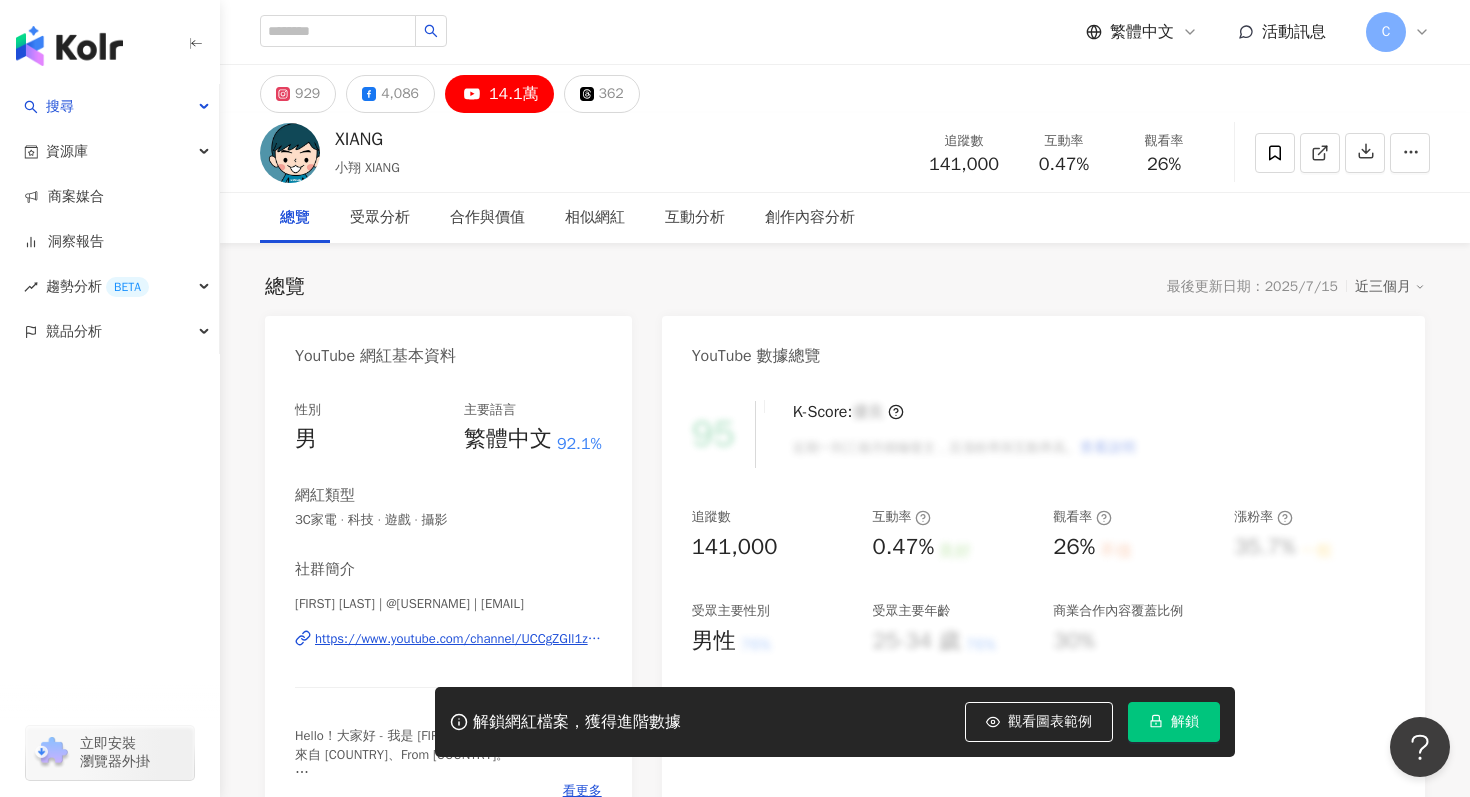 click on "https://www.youtube.com/channel/UCCgZGIl1zwqs7BbB1Vf642A" at bounding box center (458, 639) 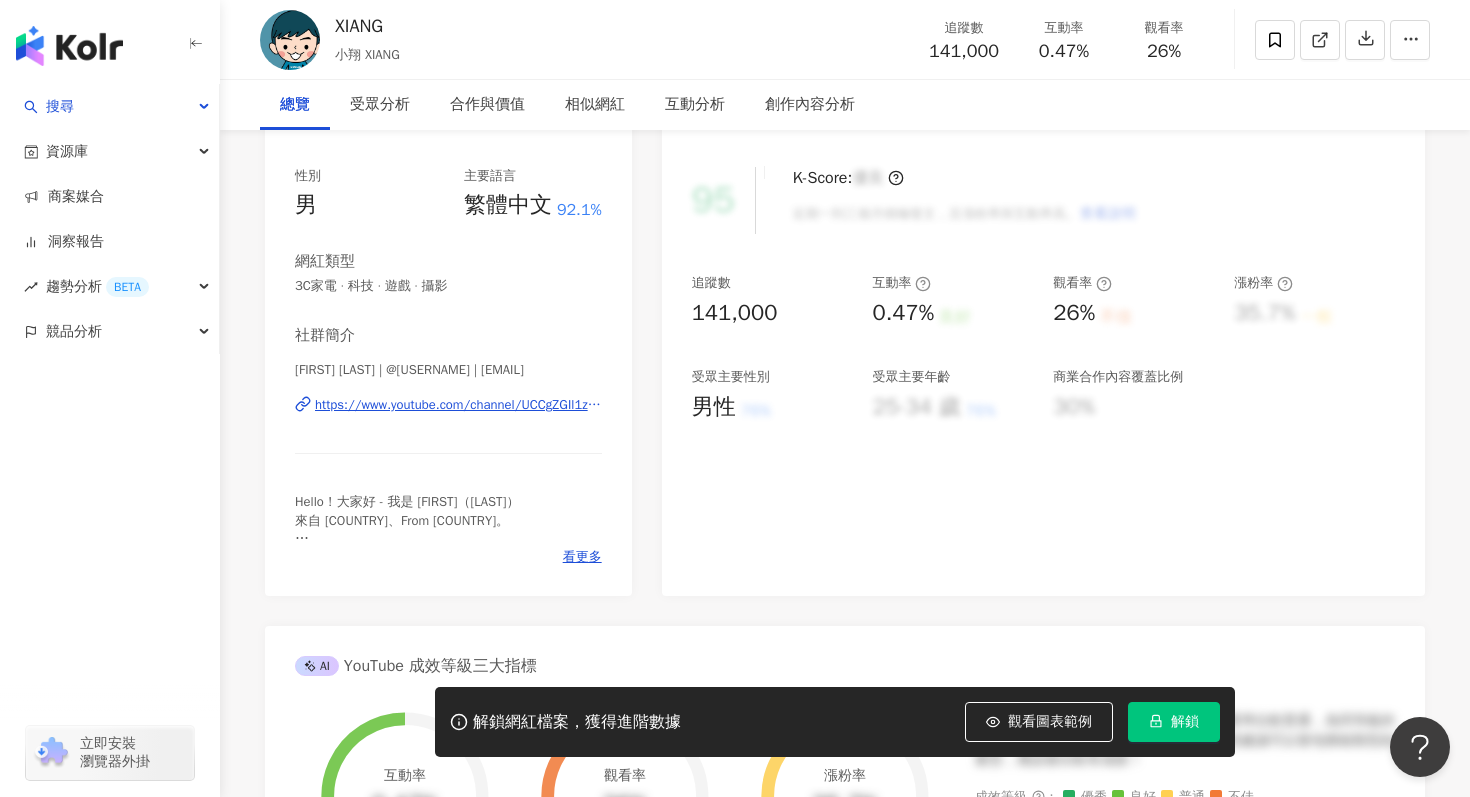 scroll, scrollTop: 0, scrollLeft: 0, axis: both 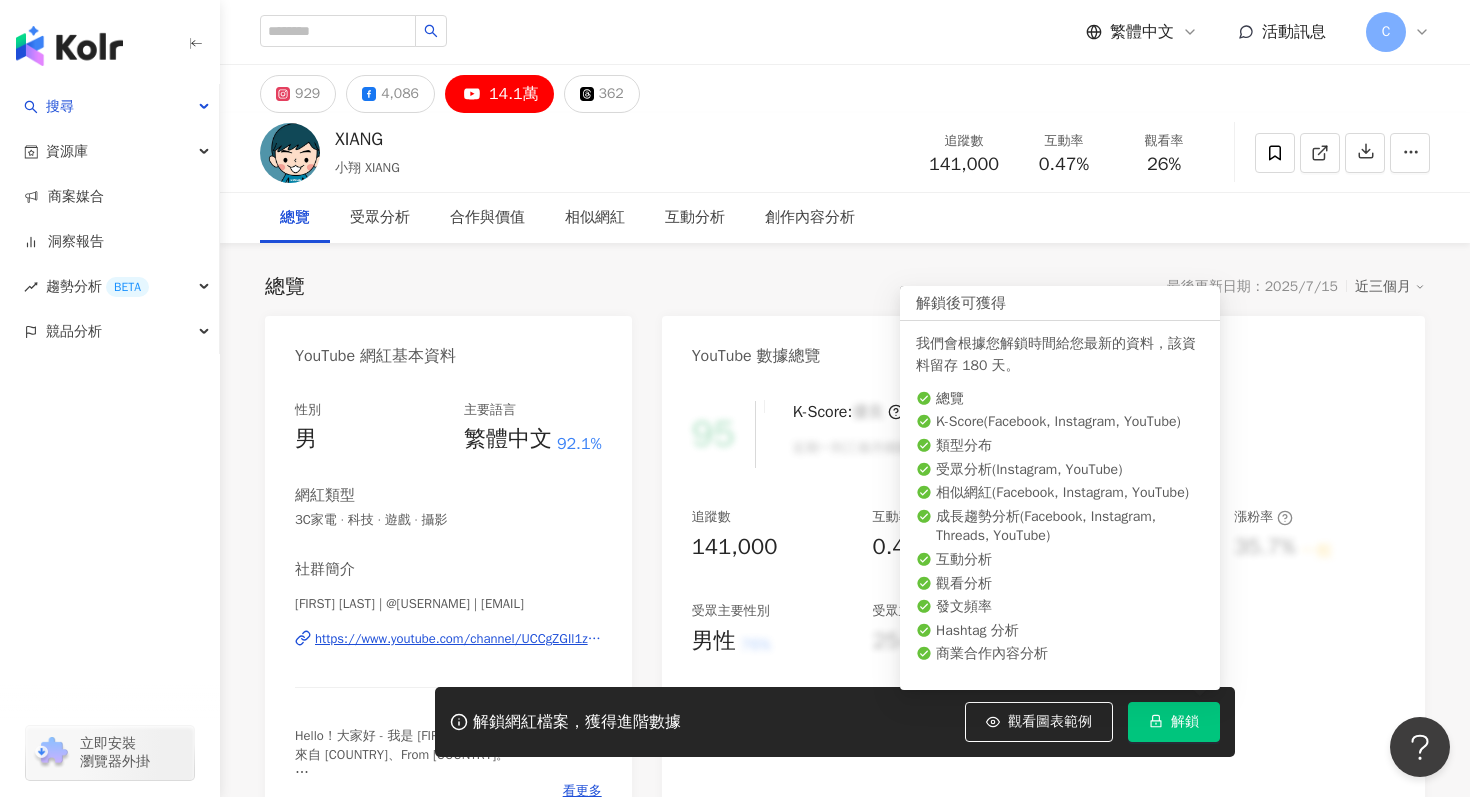 click on "解鎖" at bounding box center [1174, 722] 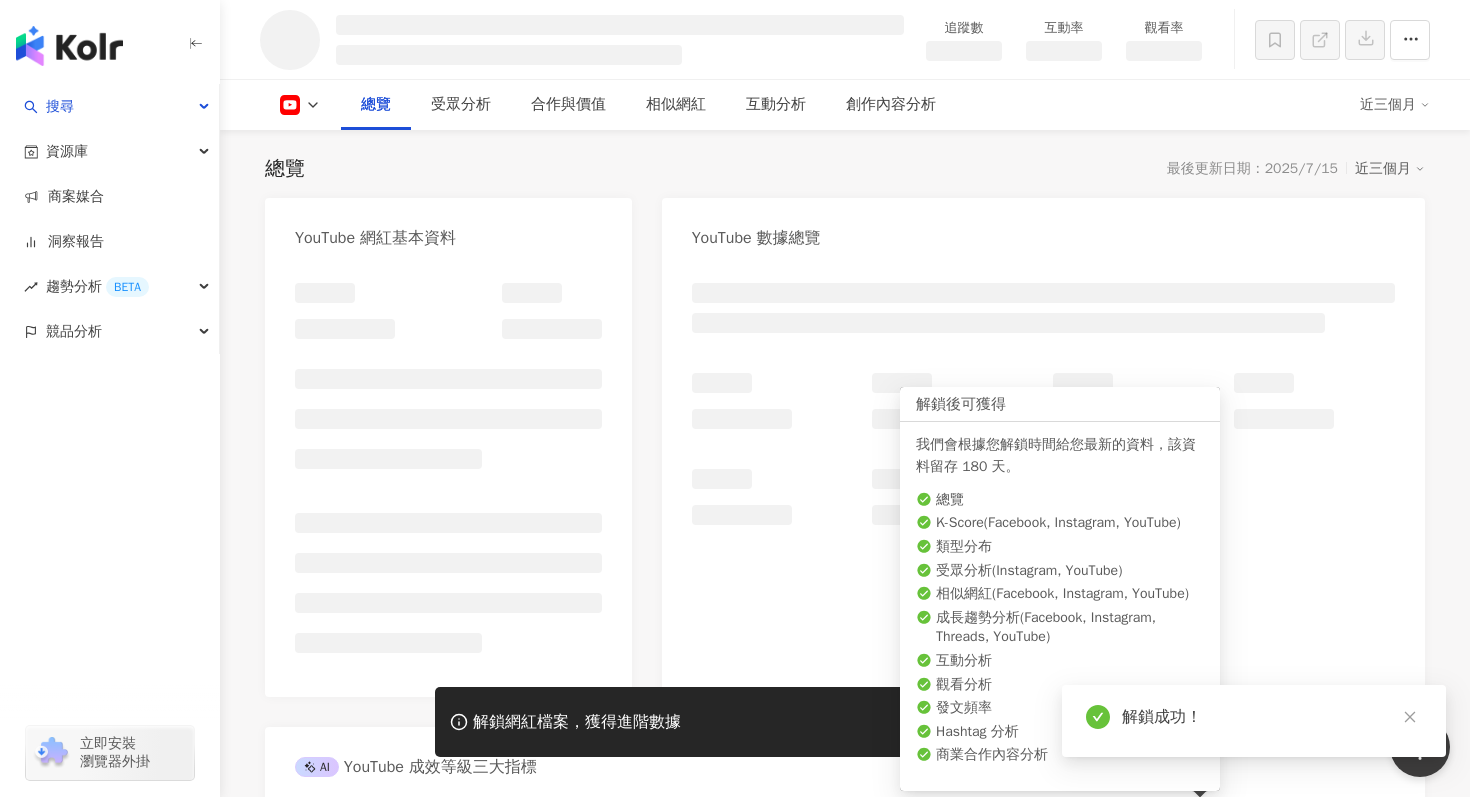 scroll, scrollTop: 223, scrollLeft: 0, axis: vertical 